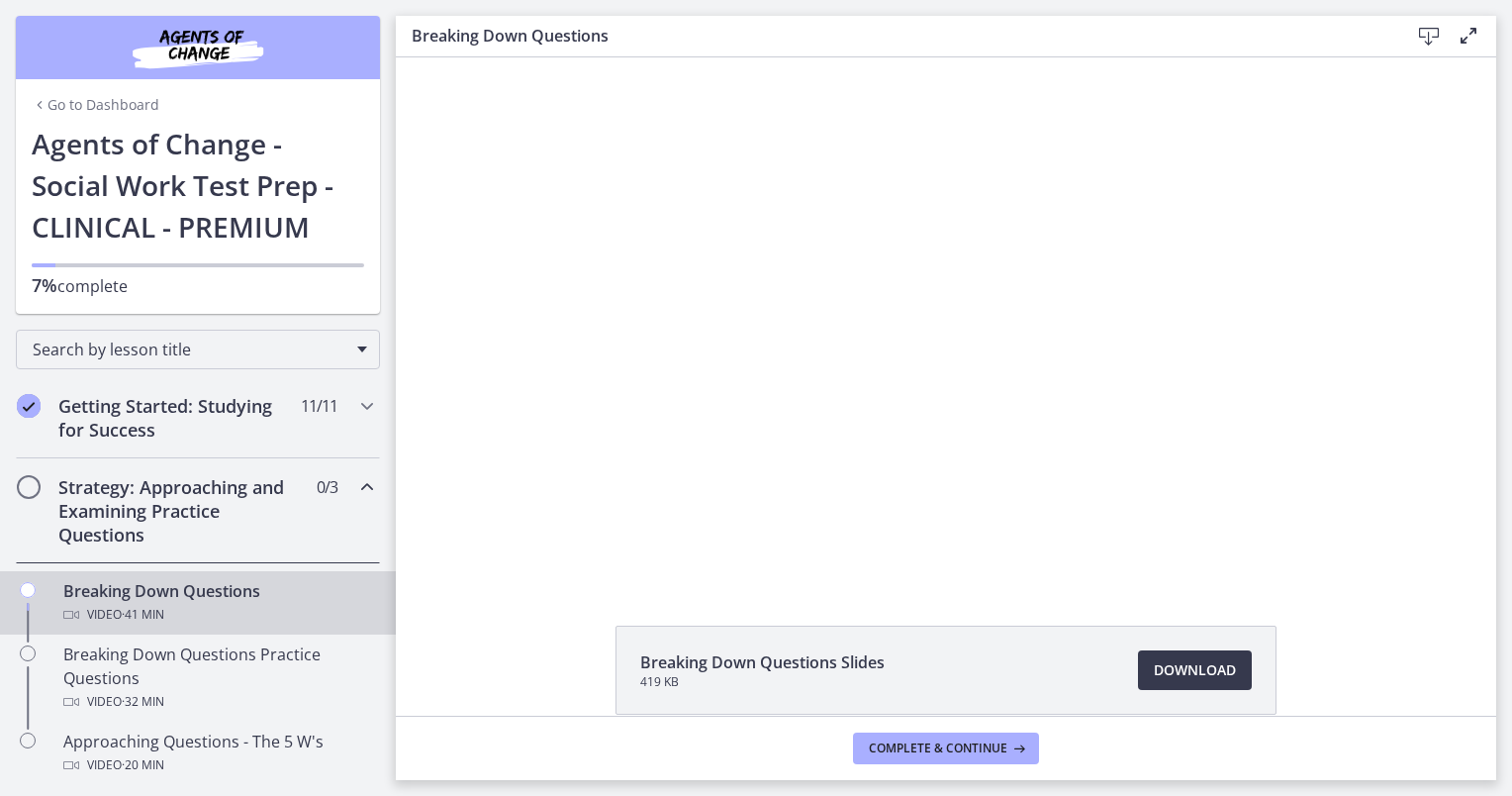 scroll, scrollTop: 0, scrollLeft: 0, axis: both 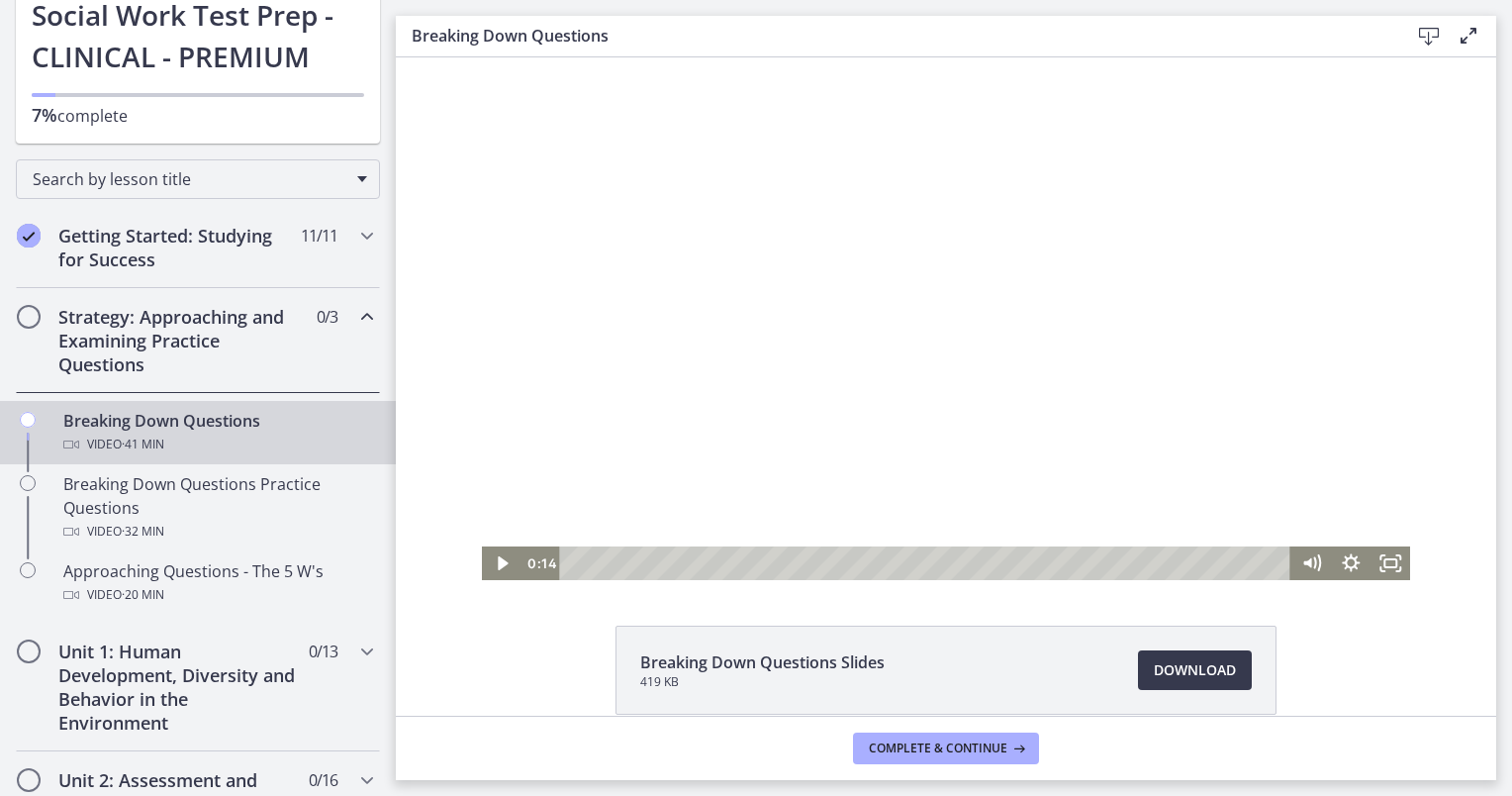 click on "Breaking Down Questions Slides
419 KB
Download
Opens in a new window" at bounding box center [946, 718] 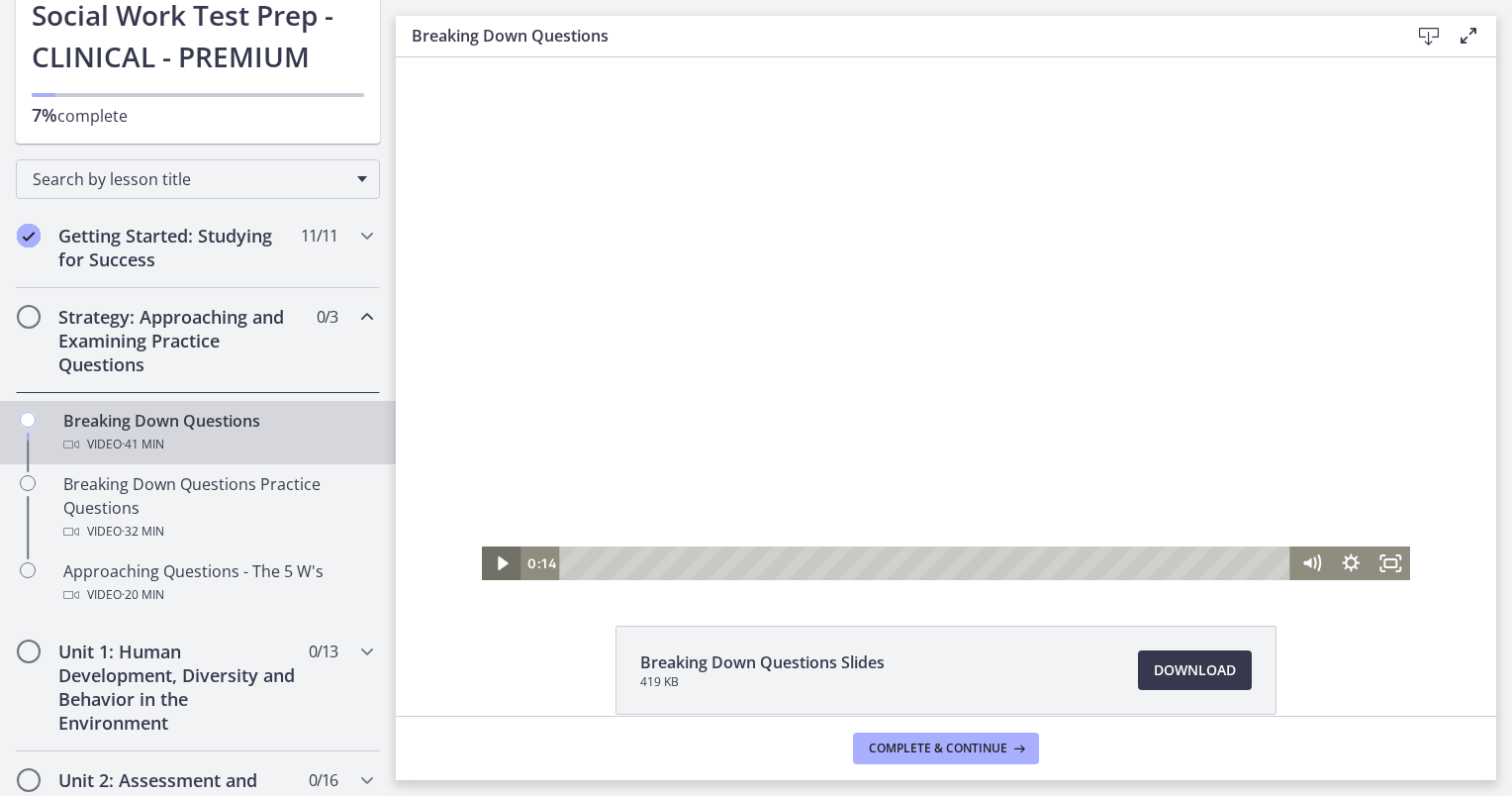 click 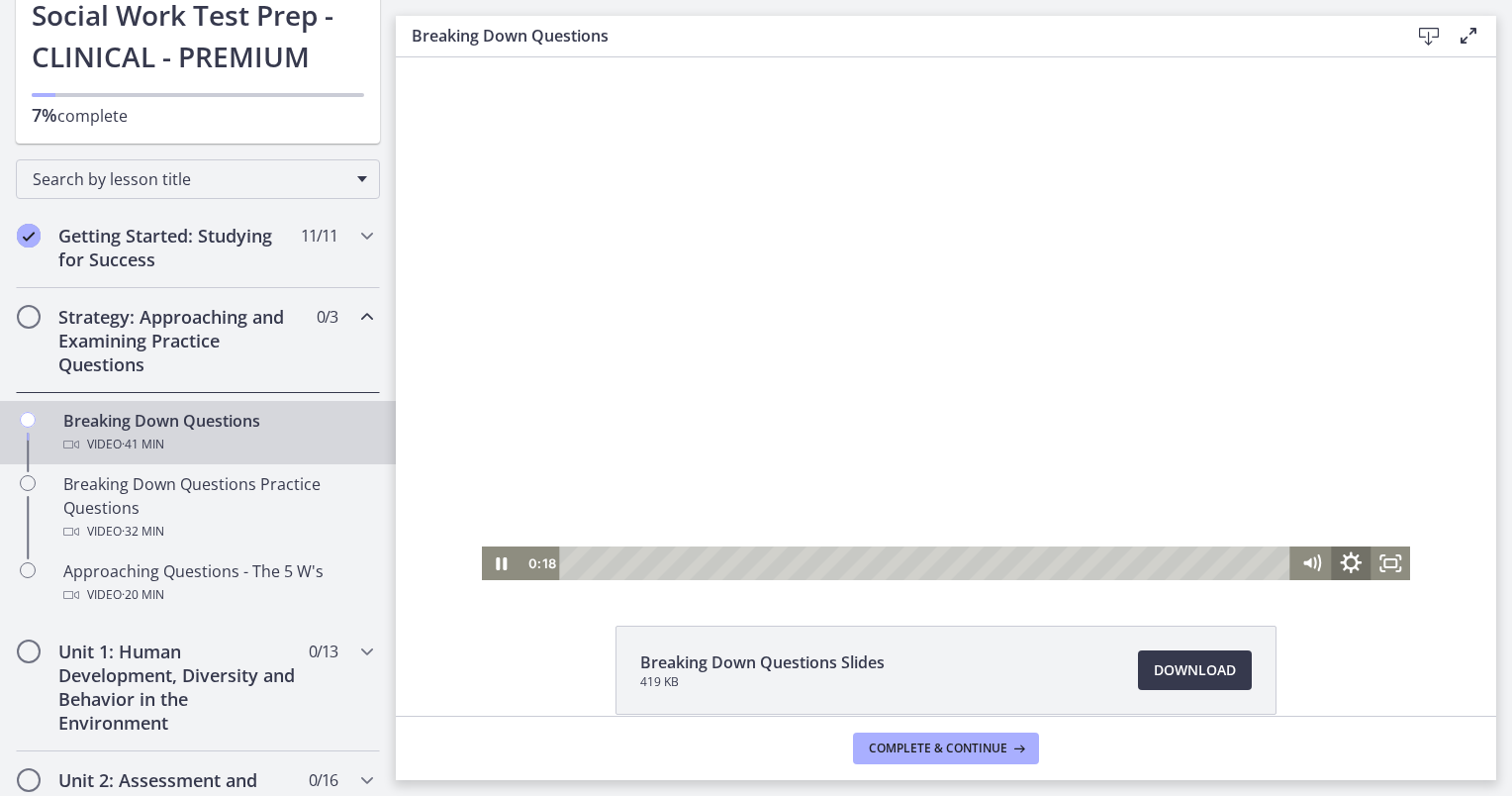 click 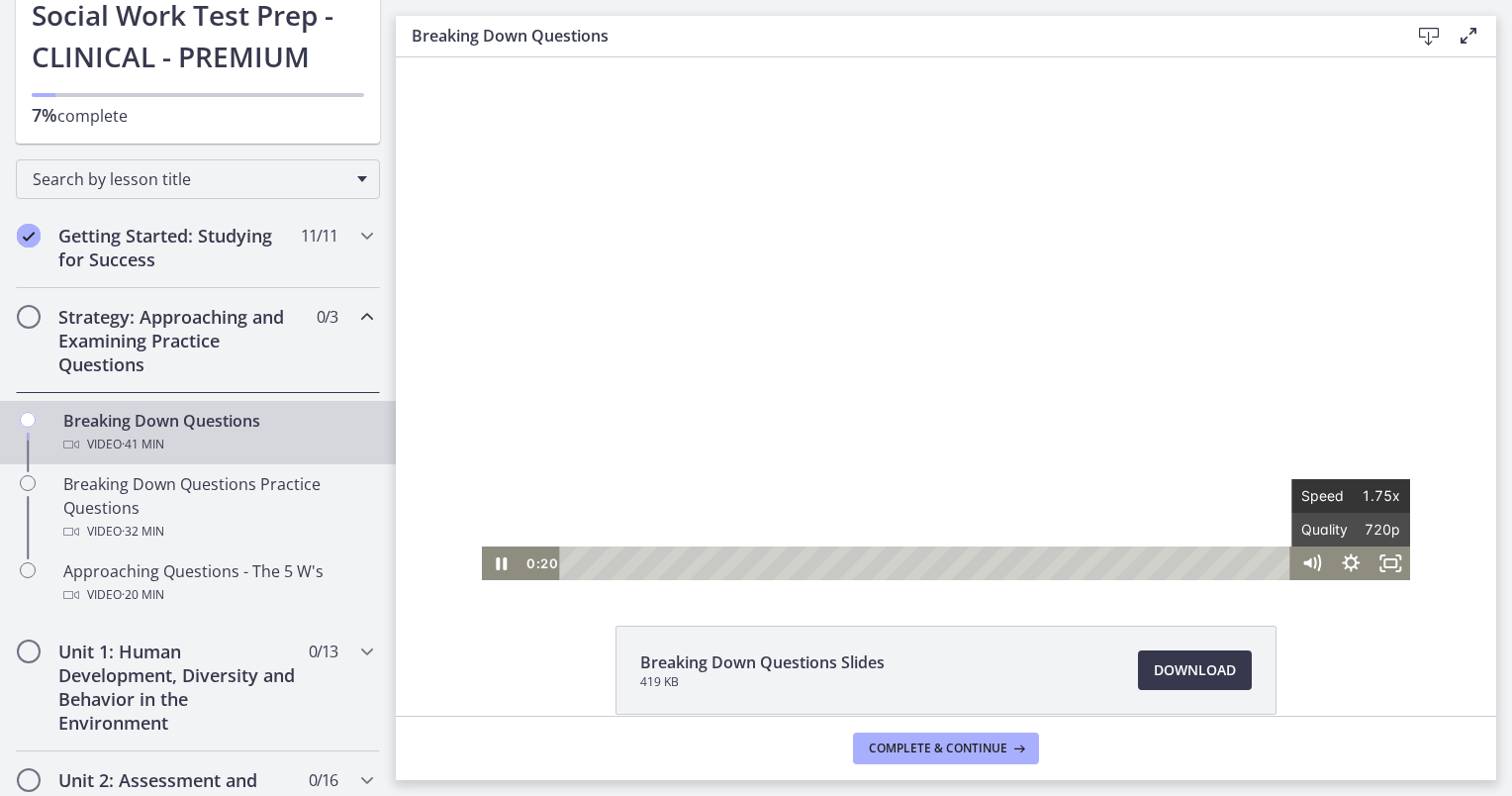 click on "1.75x" at bounding box center [1375, 496] 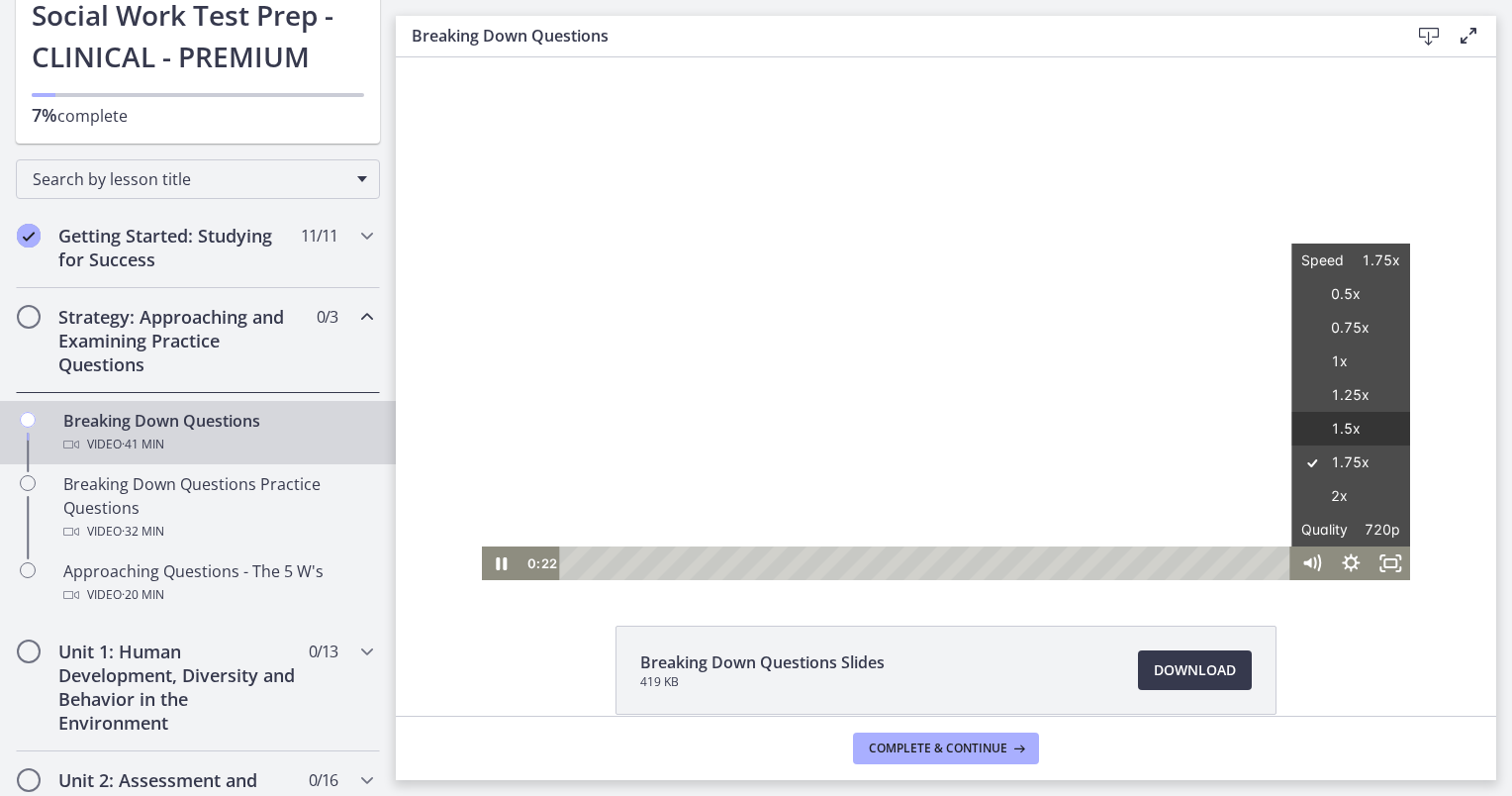 click on "1.5x" at bounding box center [1351, 429] 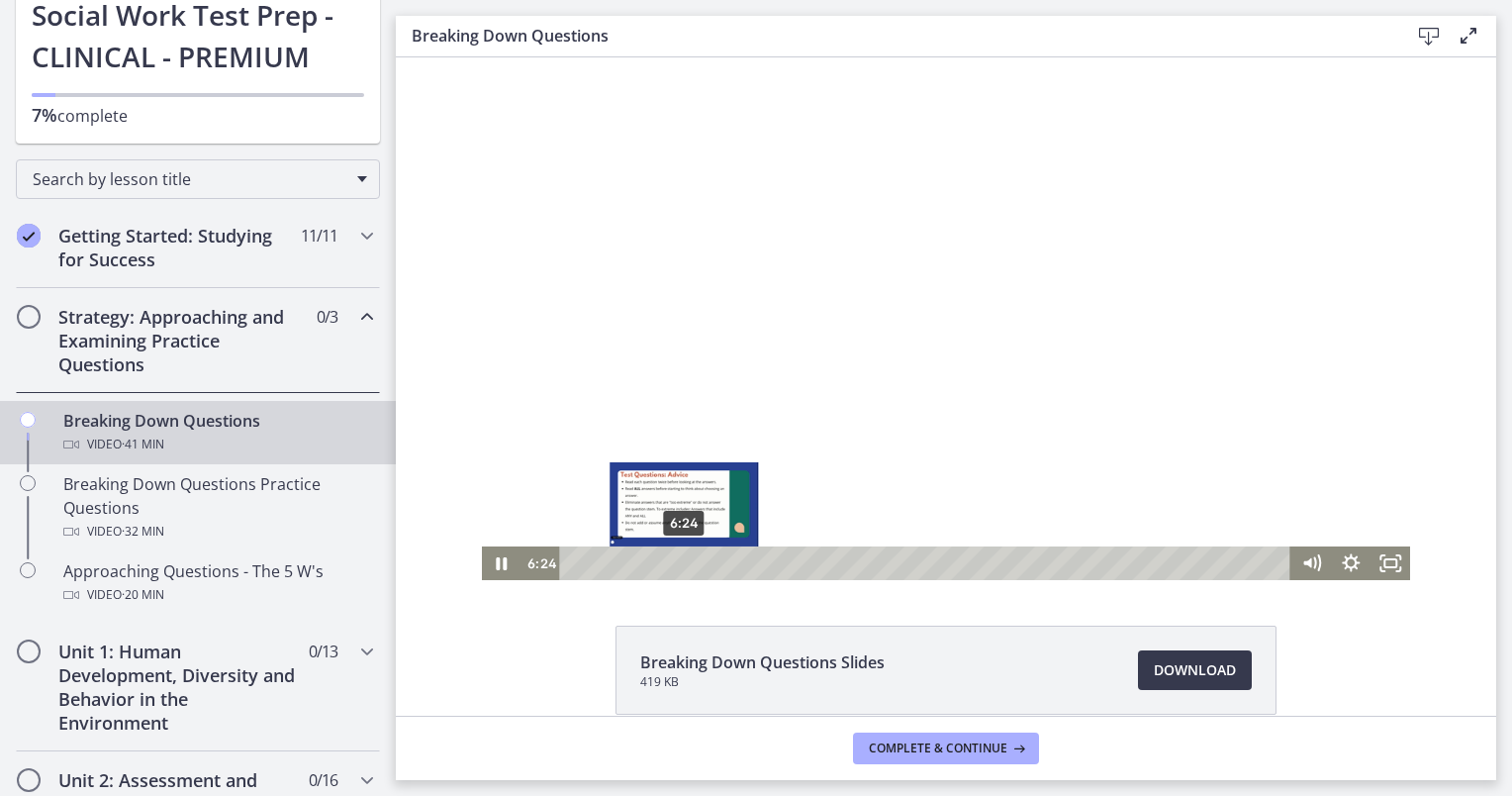 click on "6:24" at bounding box center [927, 563] 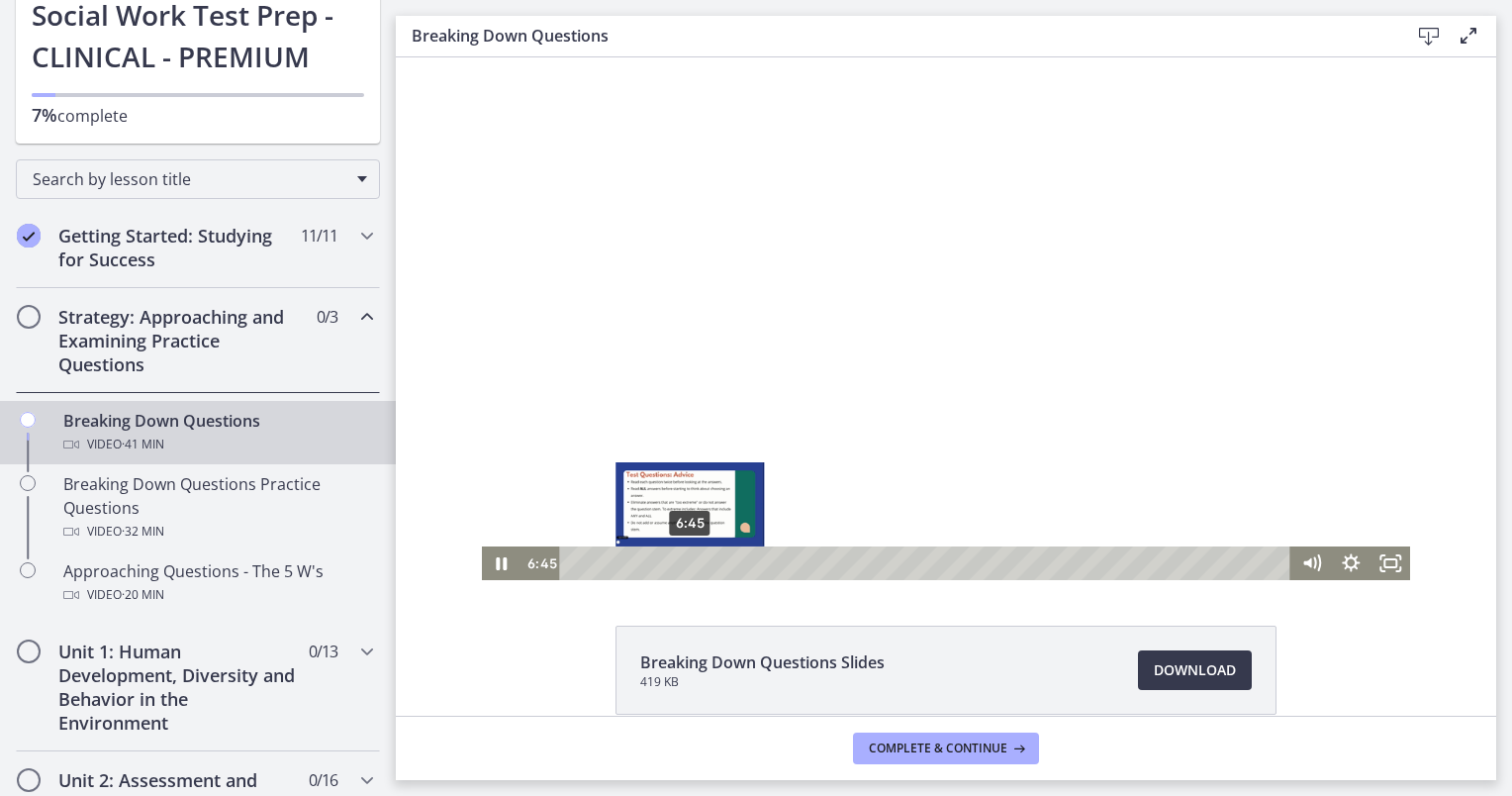 click on "6:45" at bounding box center [927, 563] 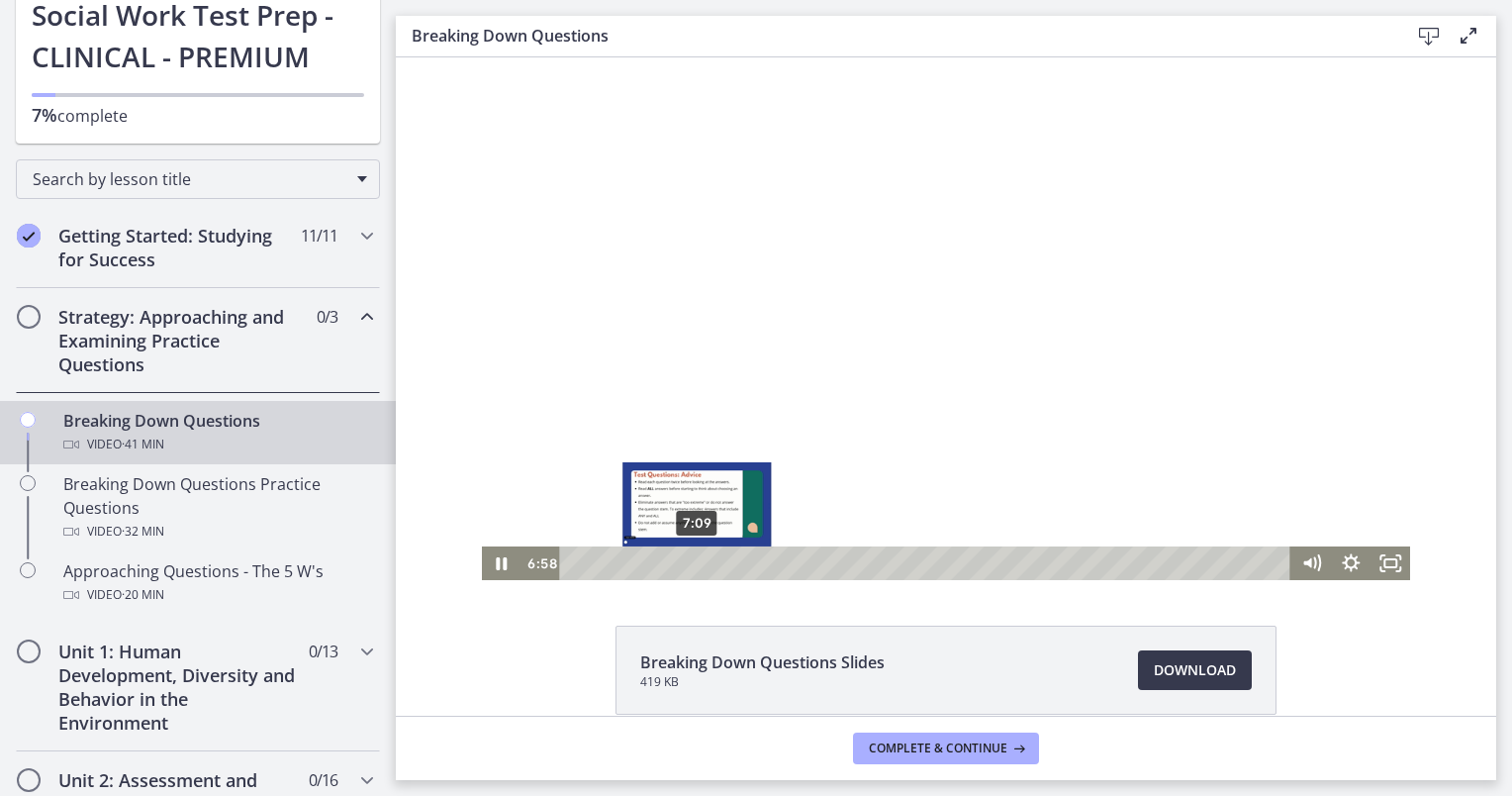click at bounding box center [694, 562] 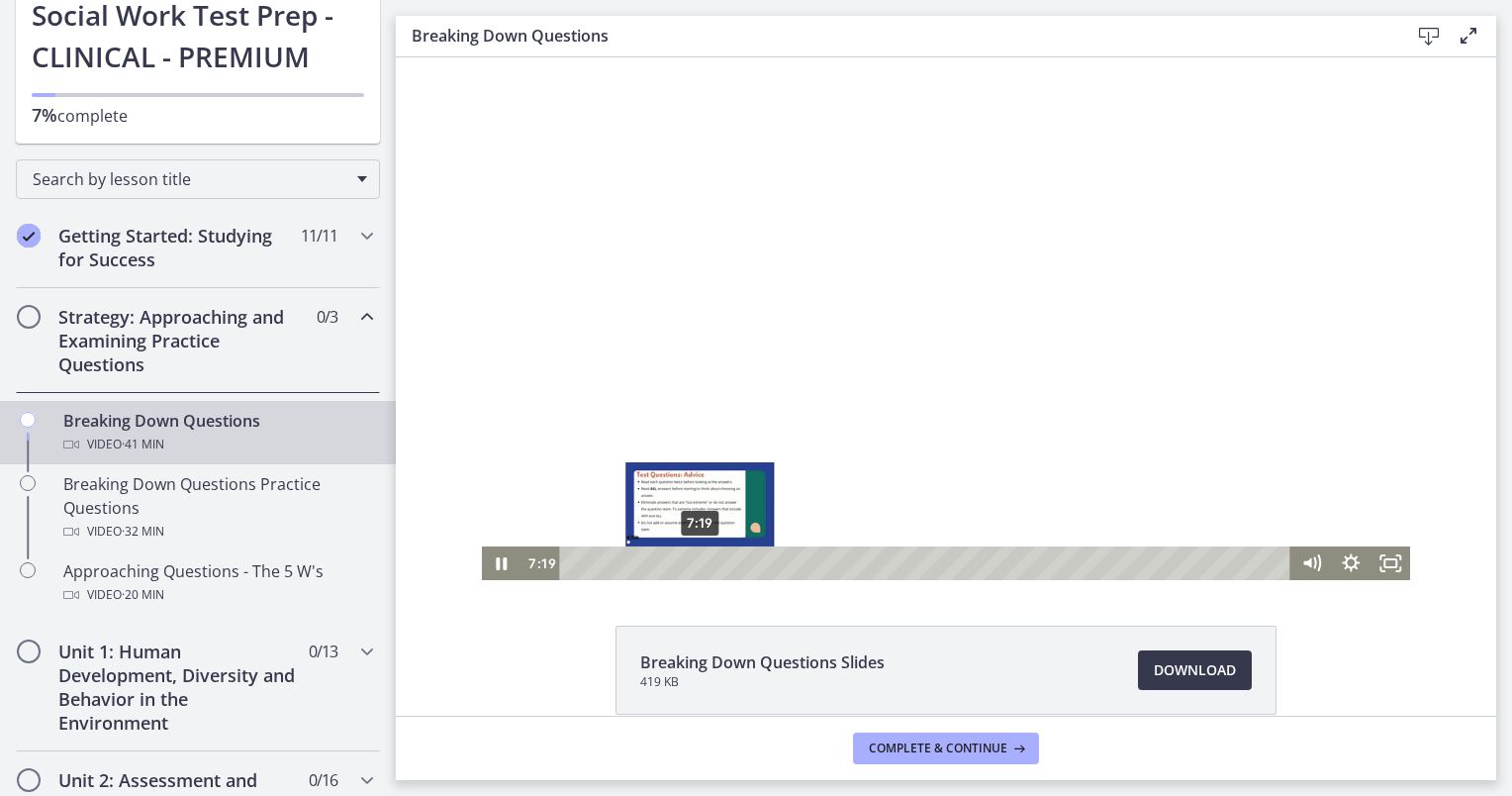 click at bounding box center (700, 562) 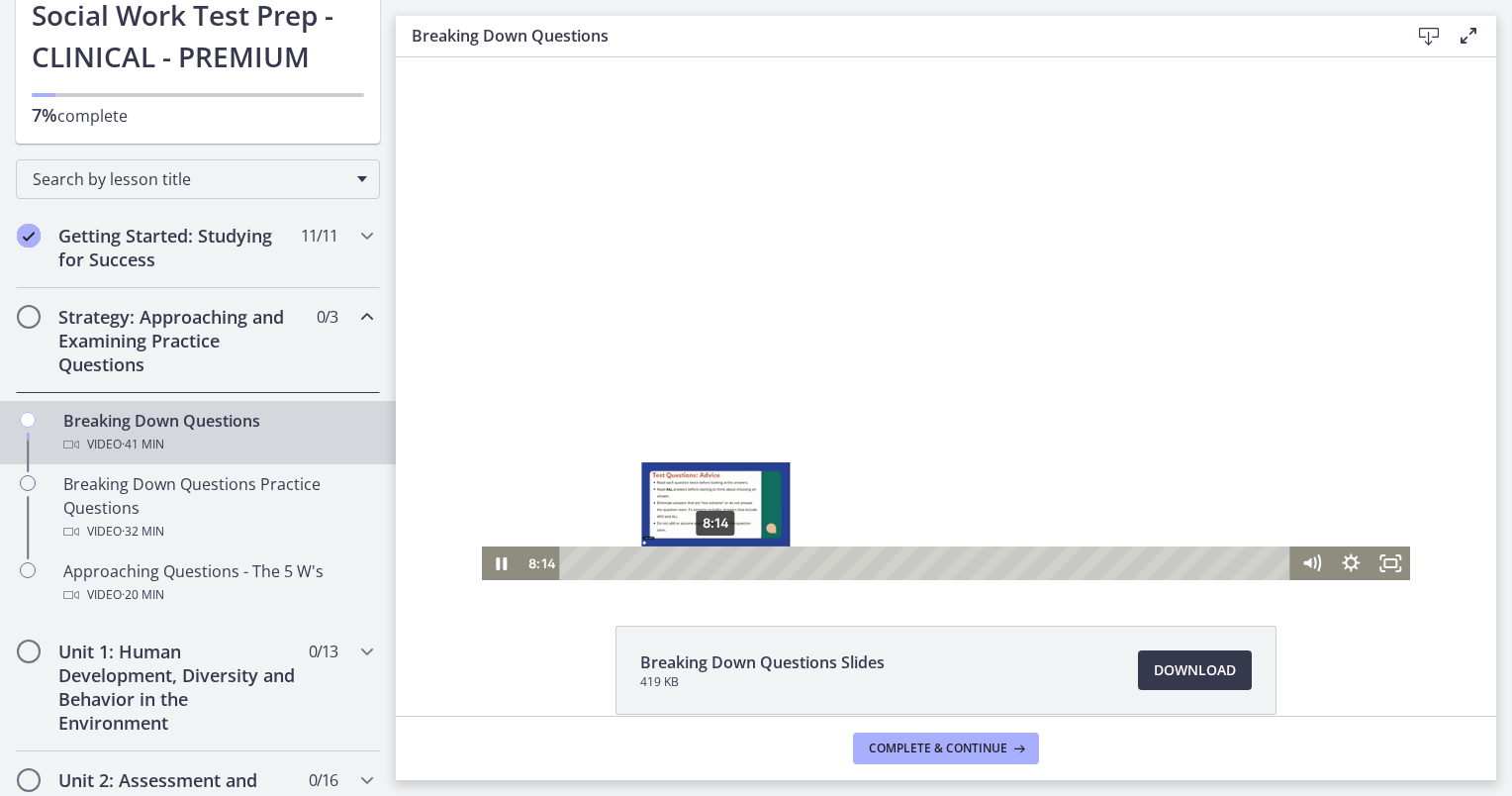 click on "8:14" at bounding box center [927, 563] 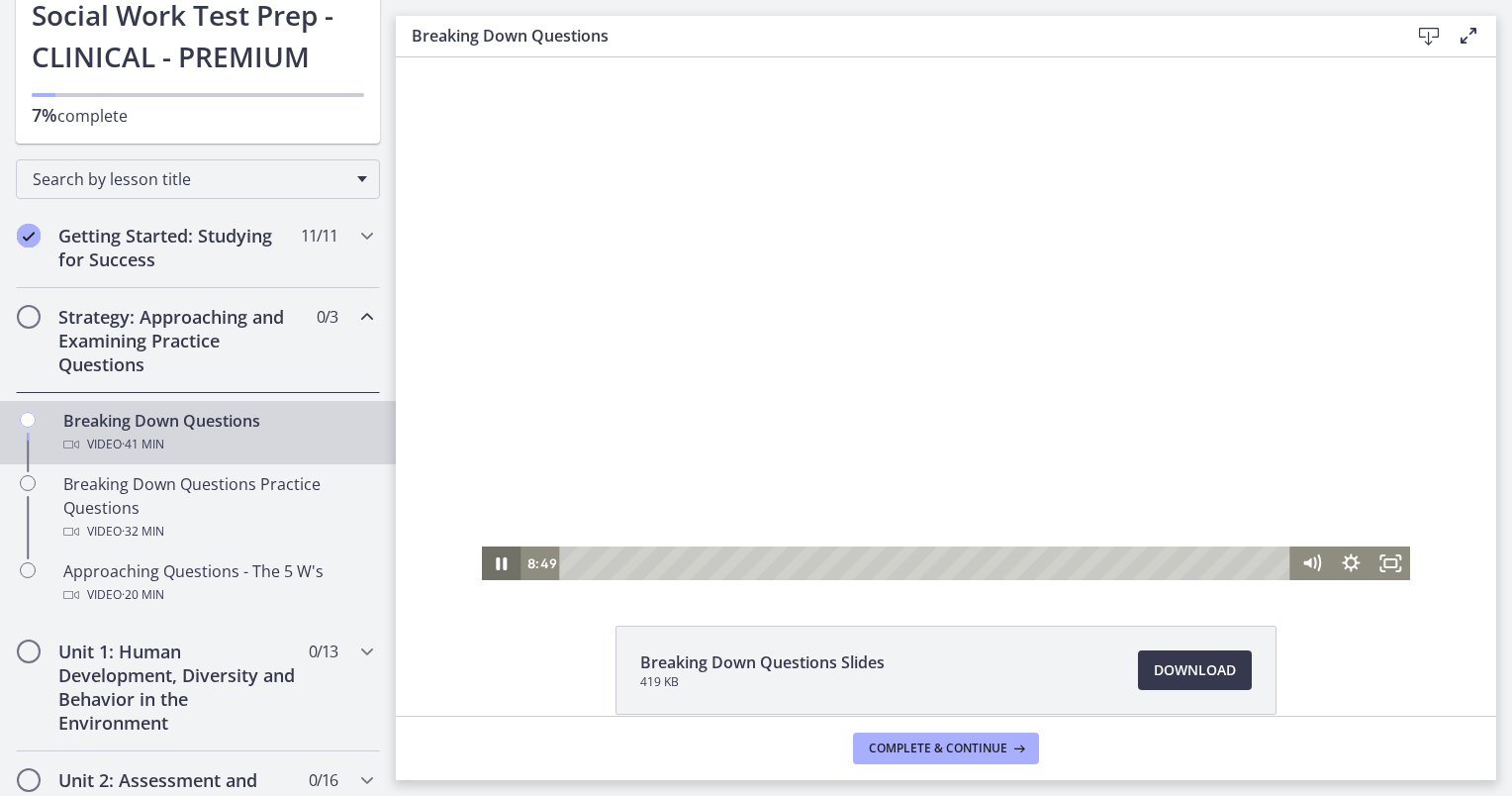 click 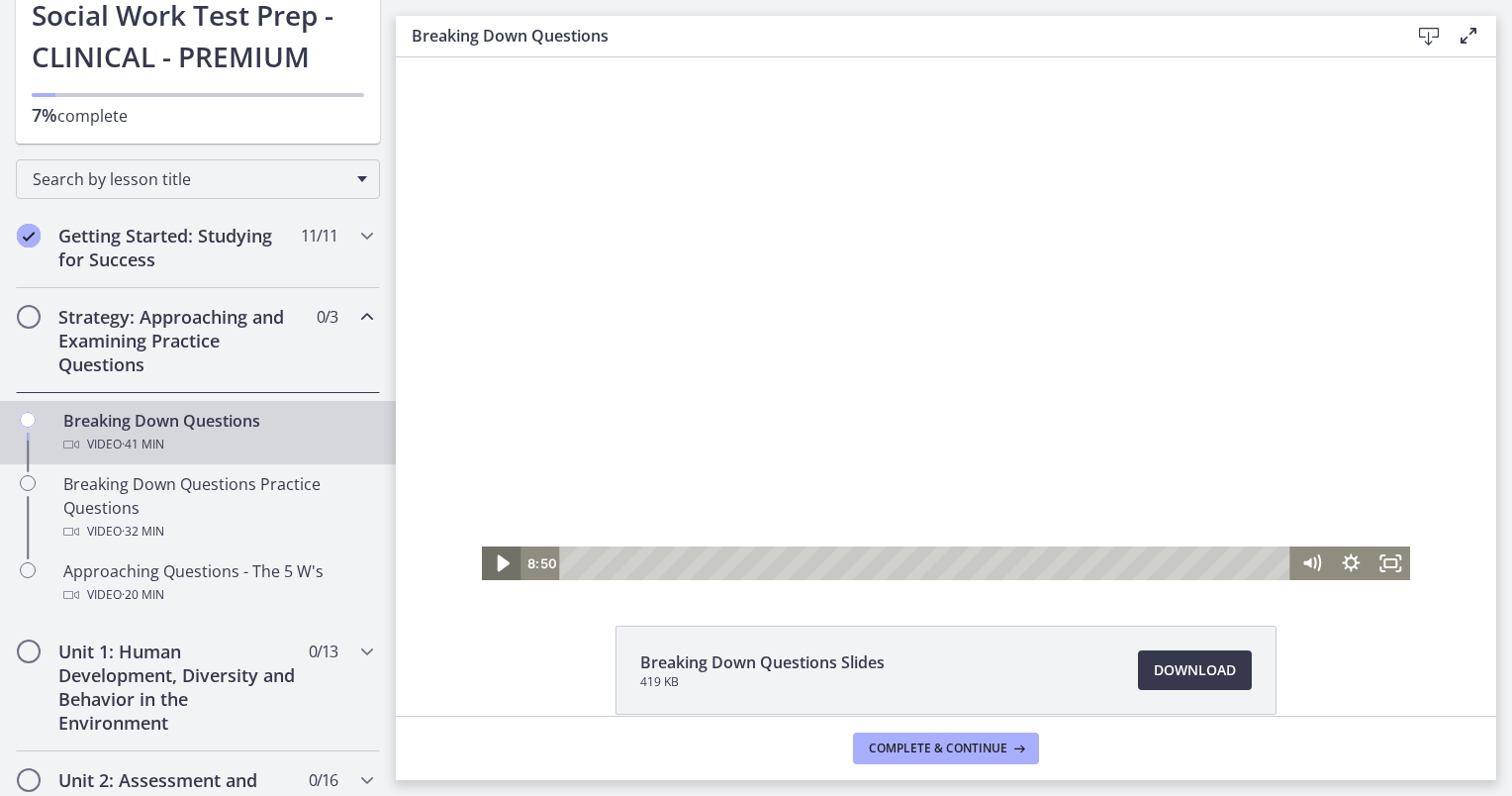 click 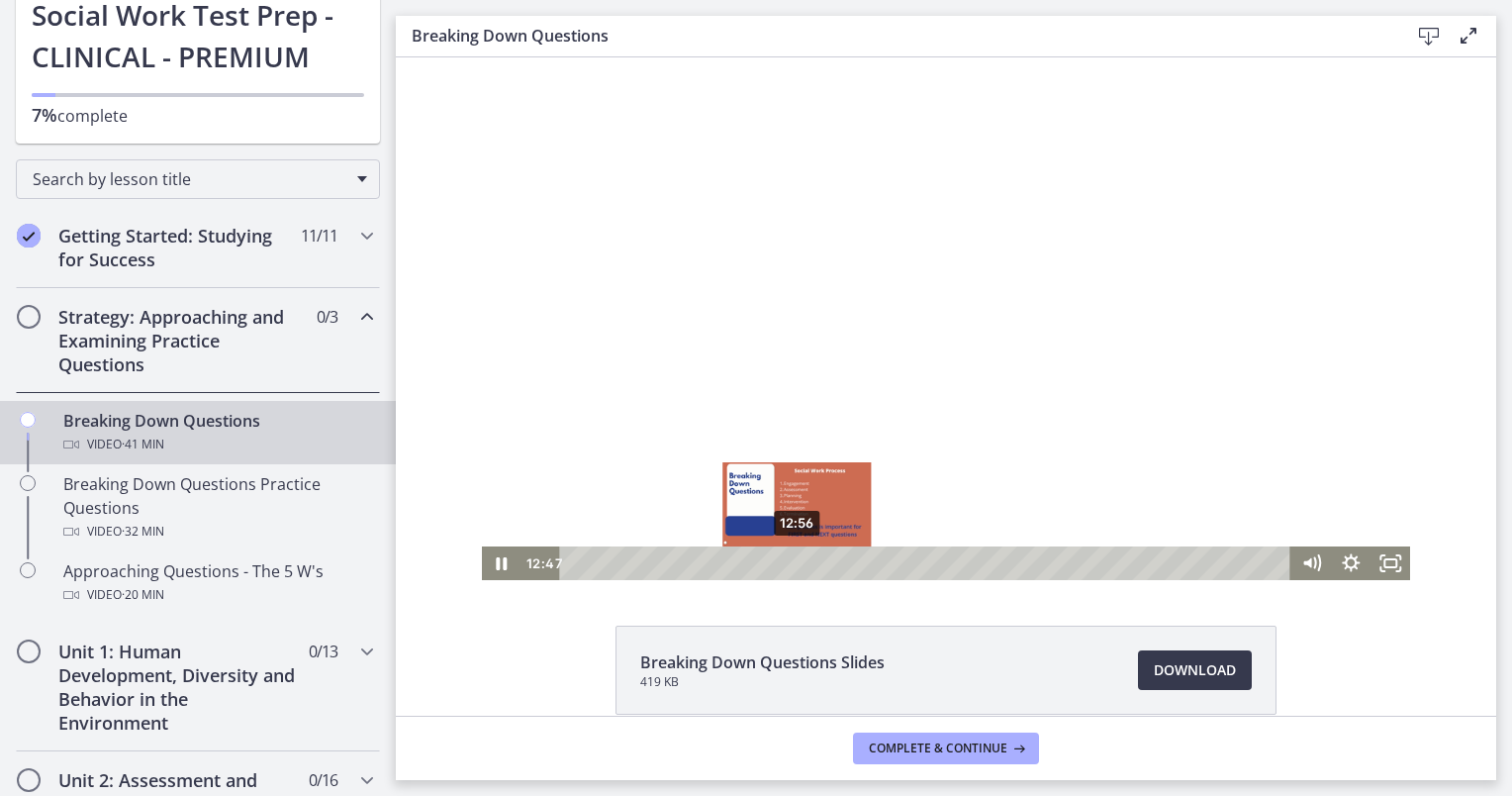 type 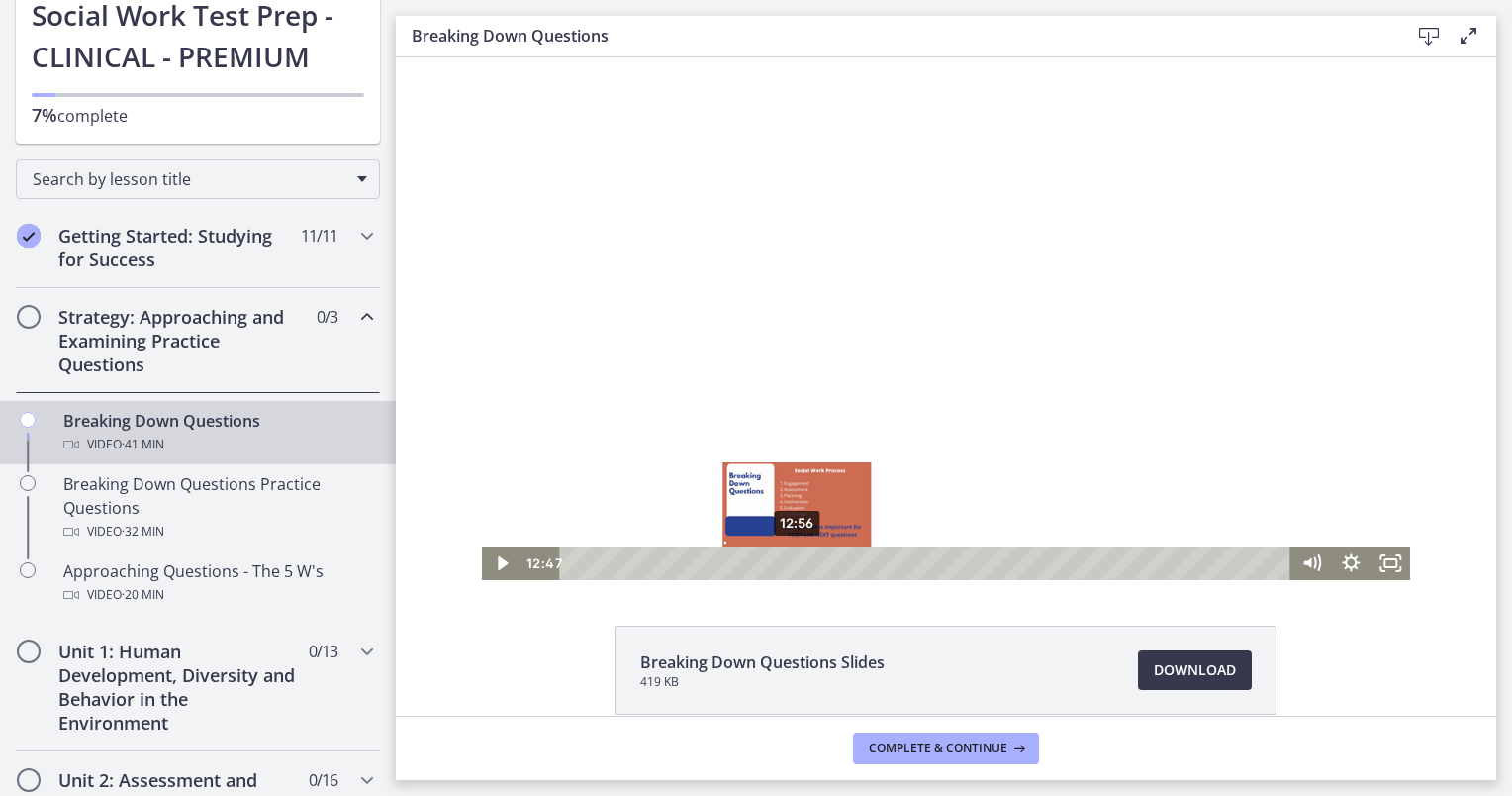 click at bounding box center [794, 562] 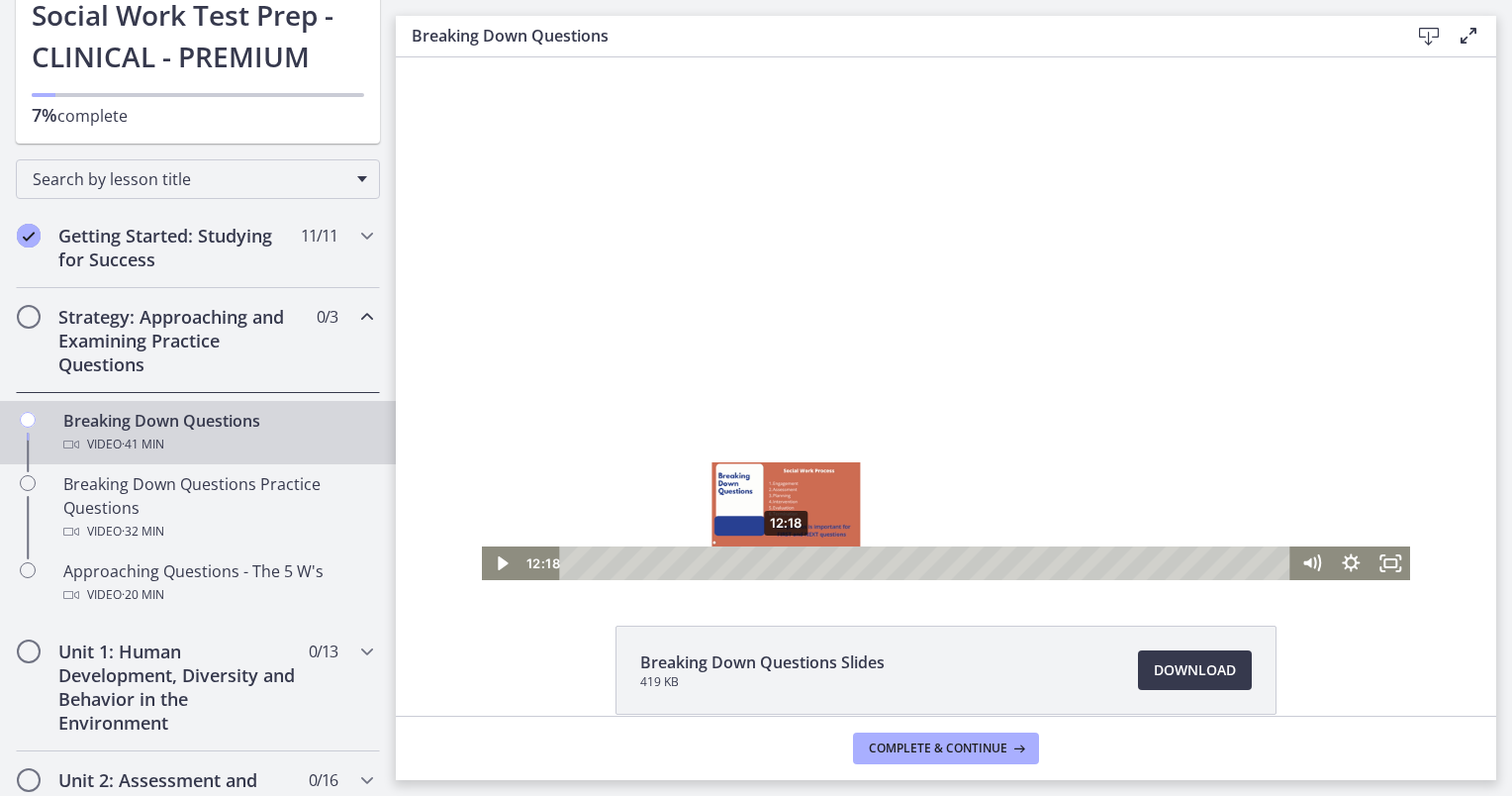 click on "12:18" at bounding box center (927, 563) 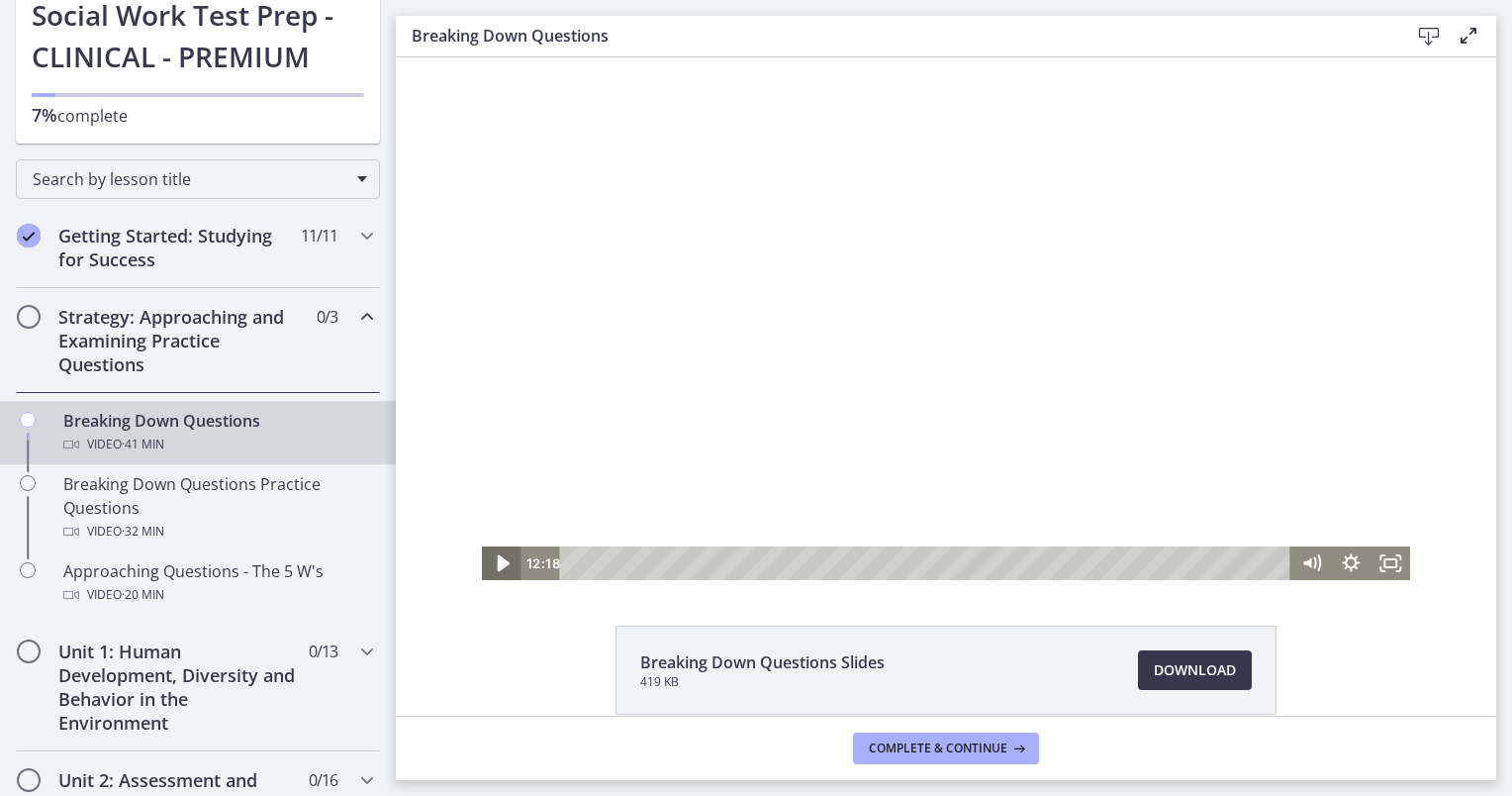 click 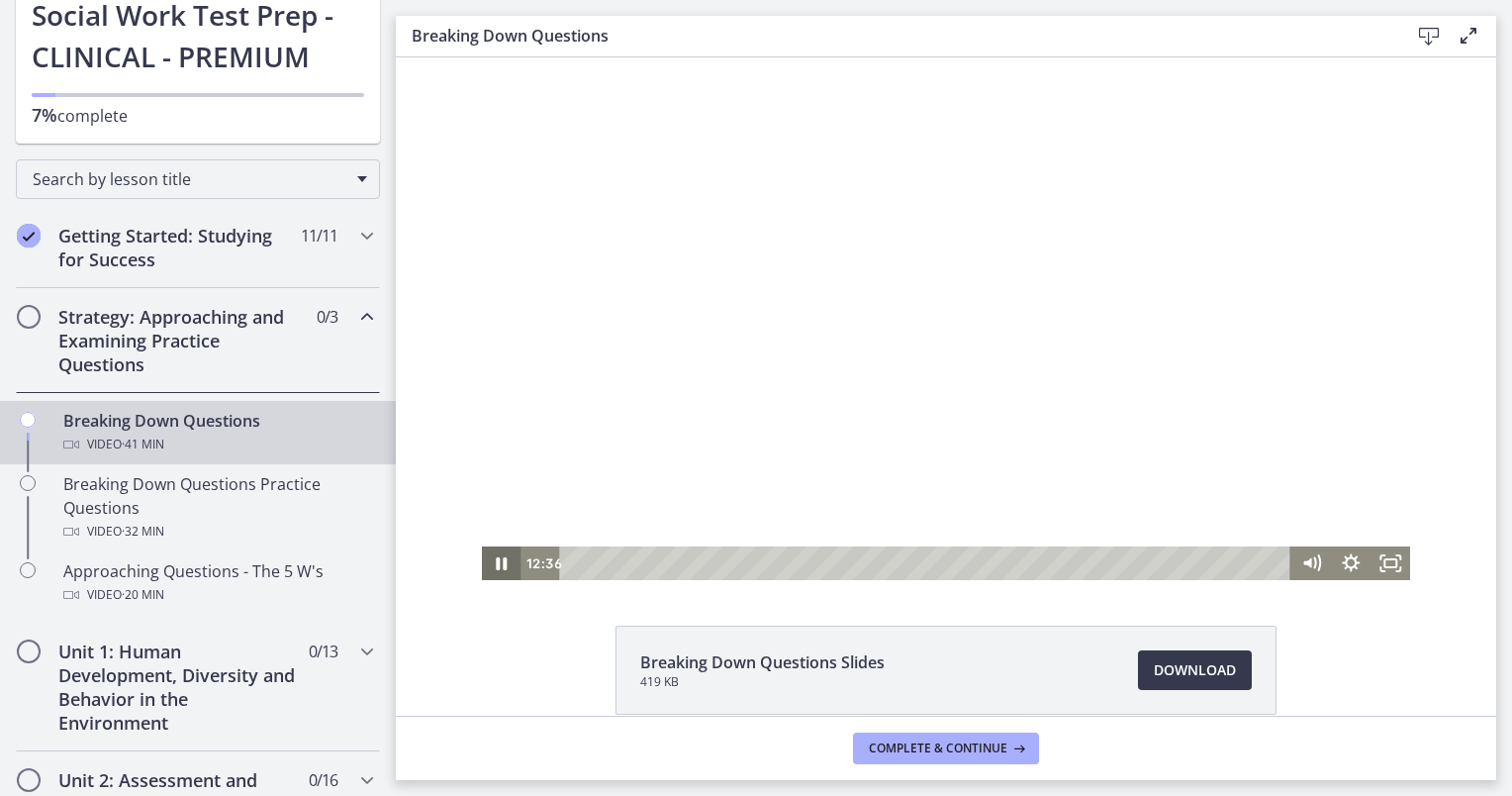 click at bounding box center (502, 563) 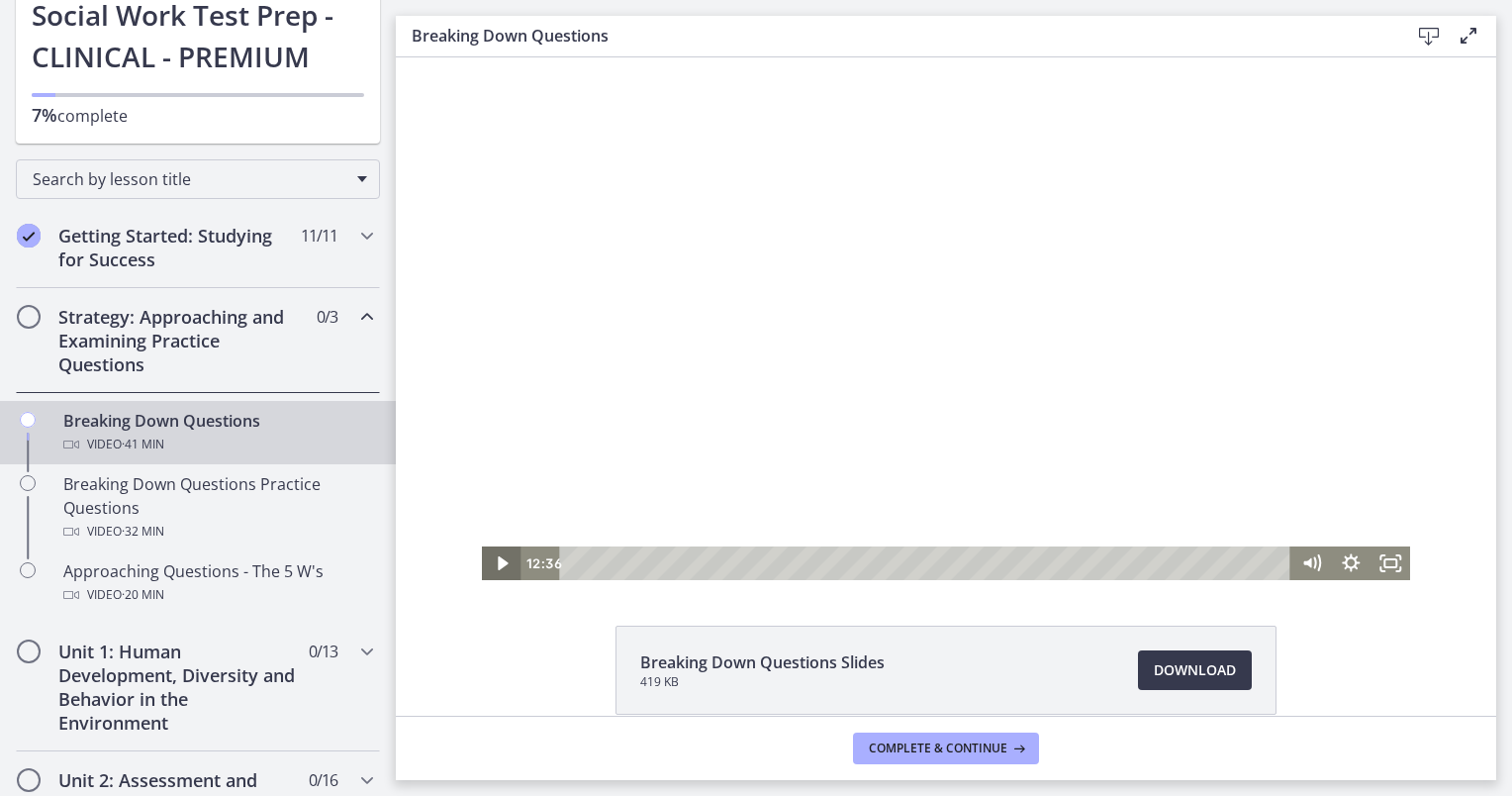 click at bounding box center (502, 563) 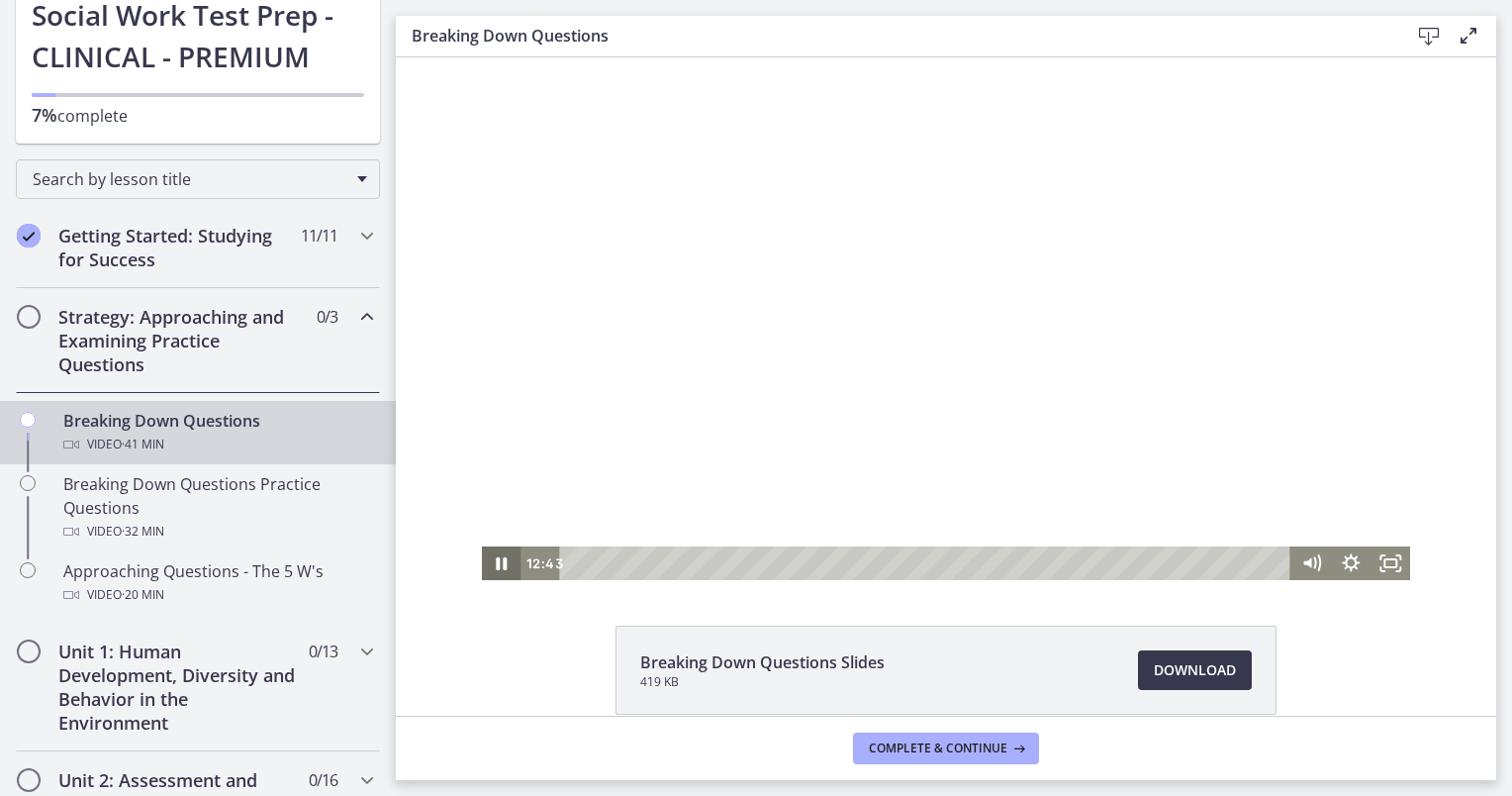 click at bounding box center (502, 563) 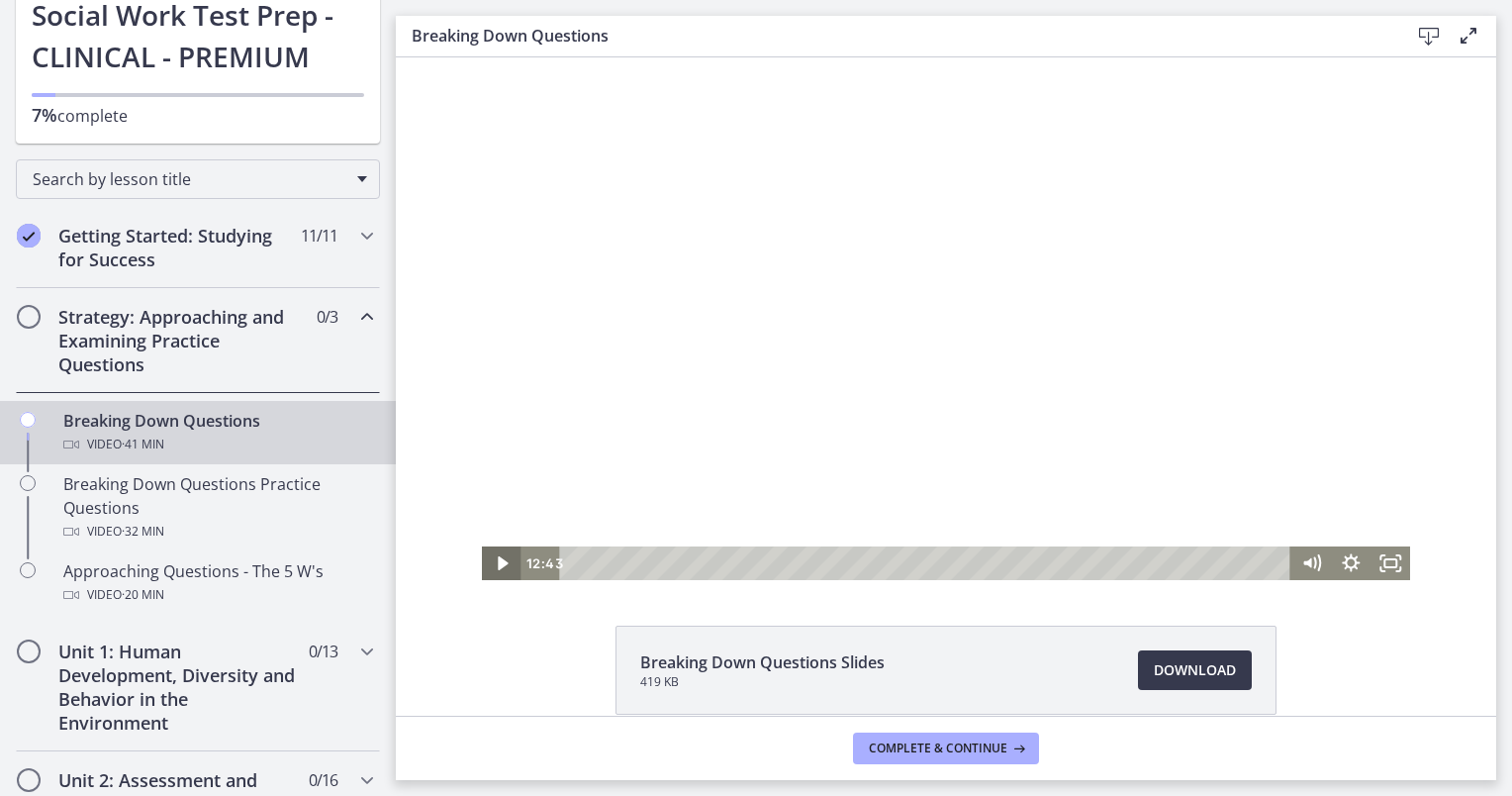 click at bounding box center [502, 563] 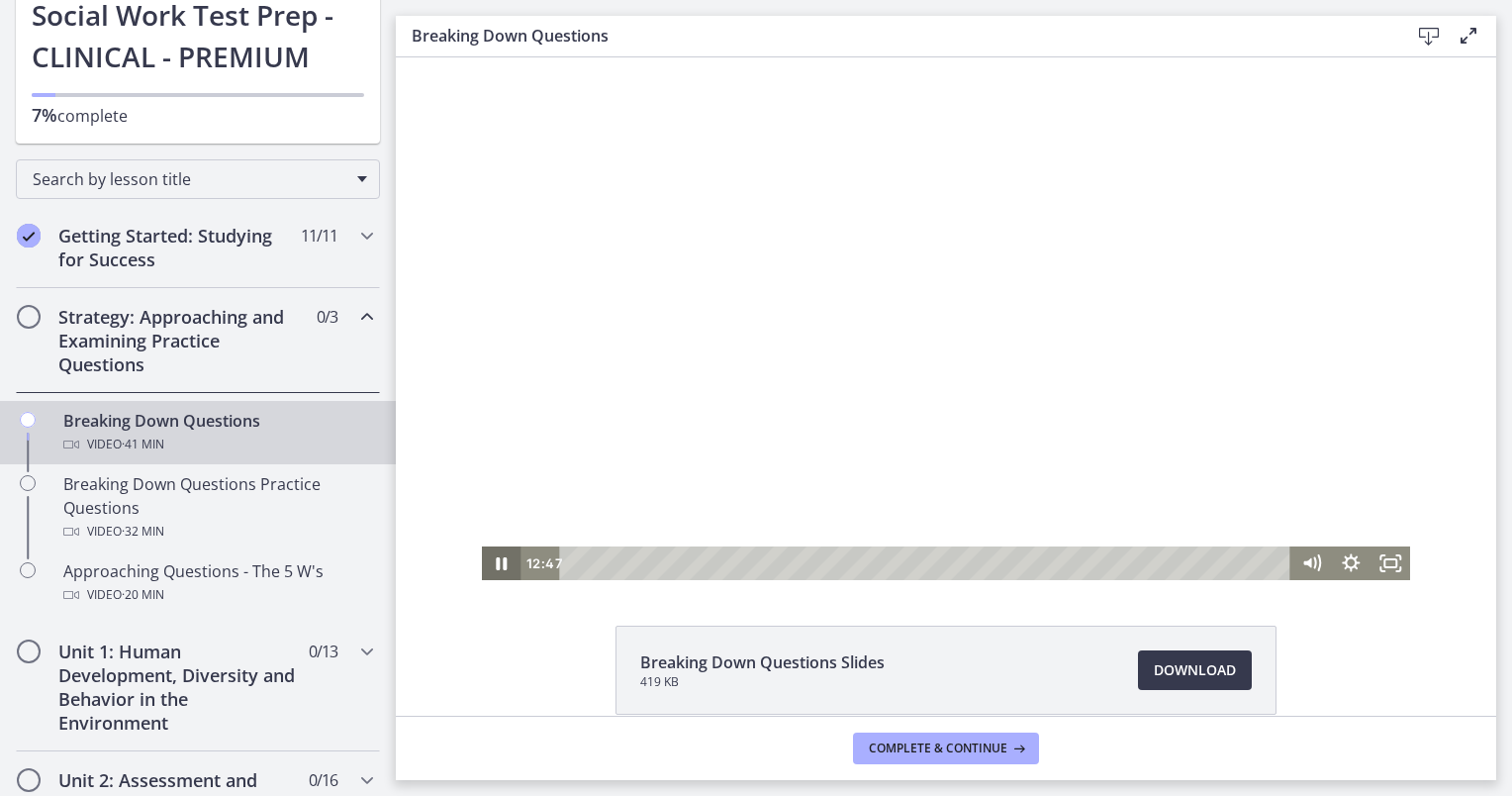 click at bounding box center [502, 563] 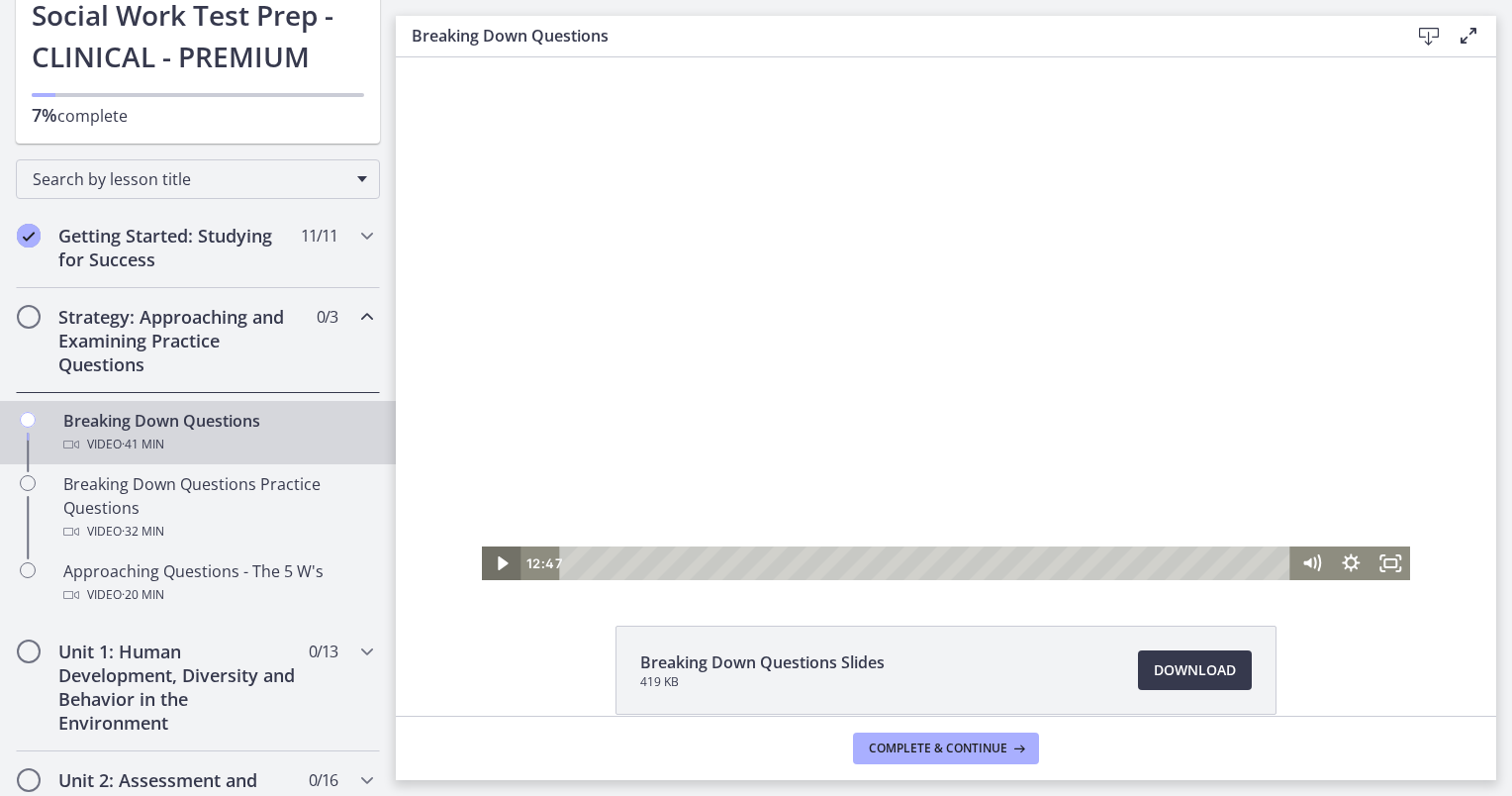 click at bounding box center [502, 563] 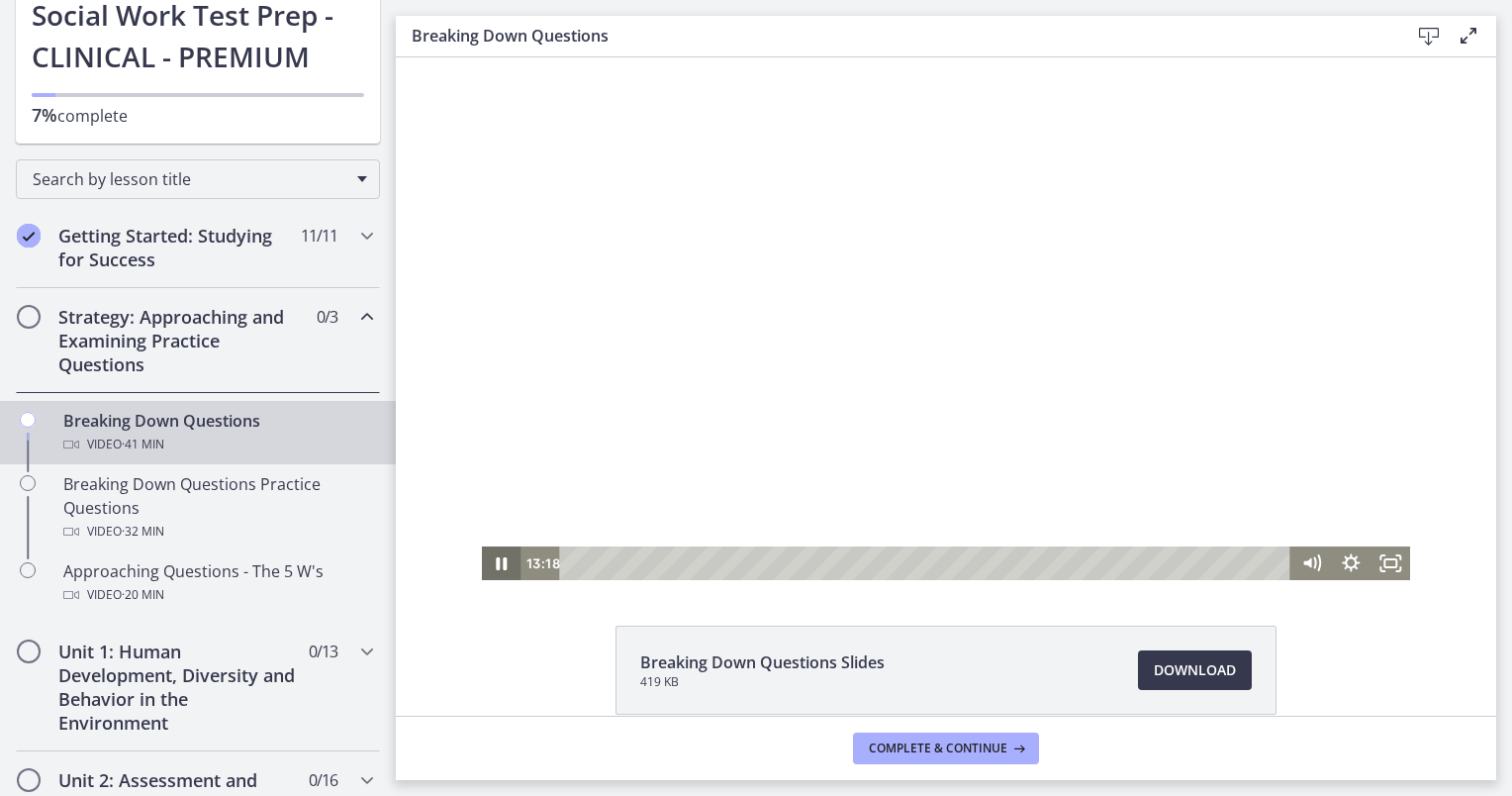 click at bounding box center (502, 563) 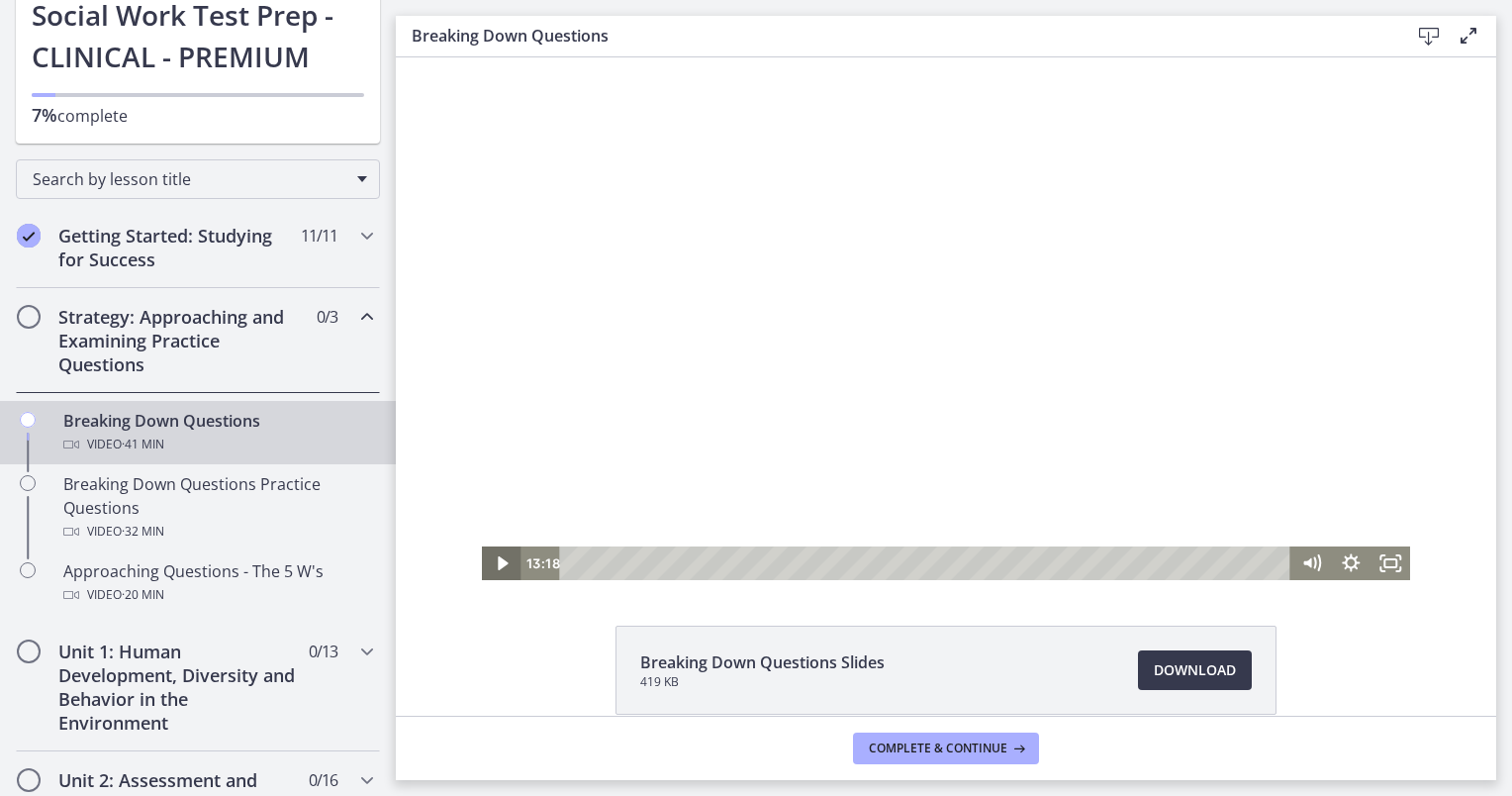 click at bounding box center [502, 563] 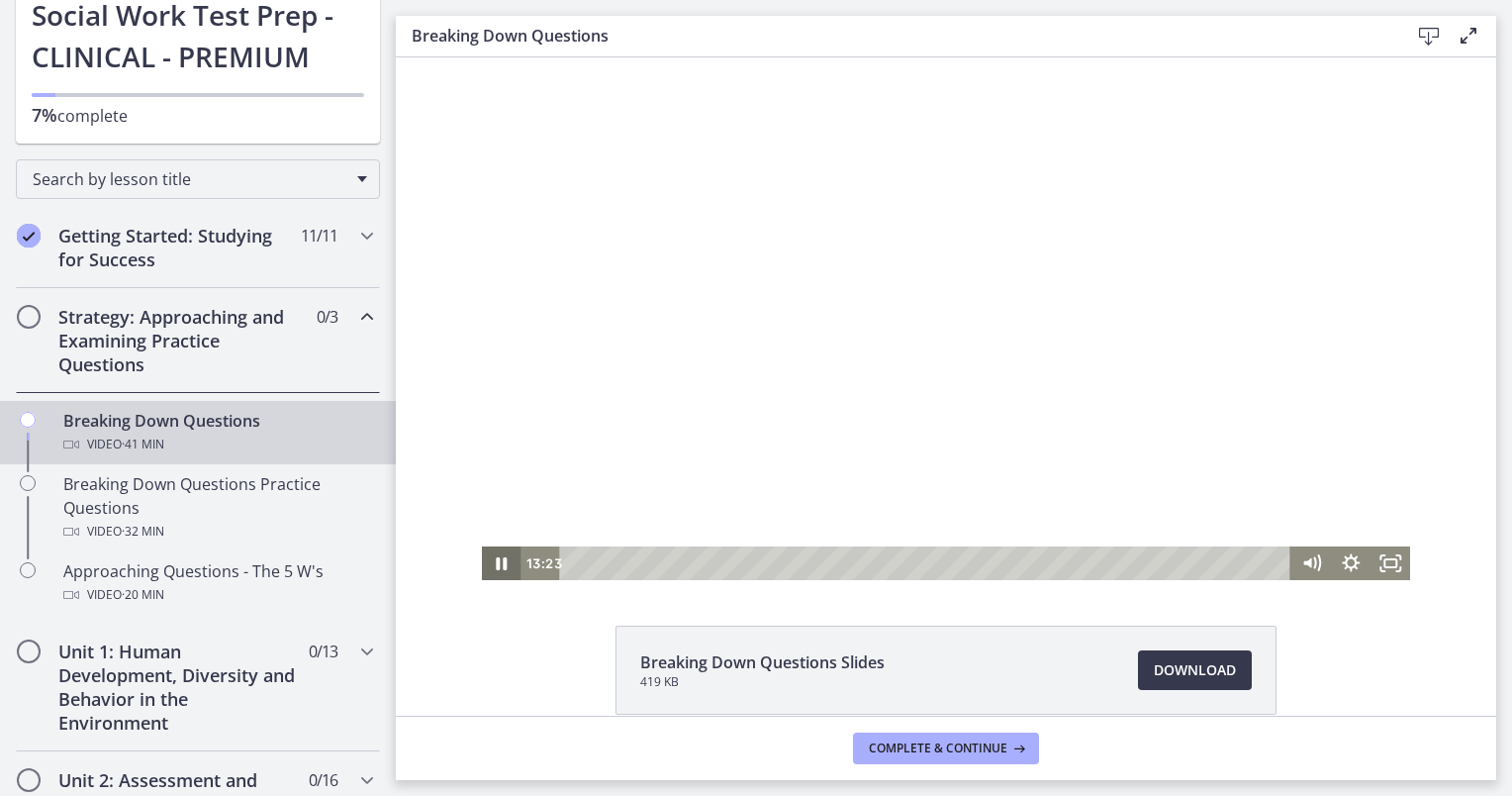 click at bounding box center (502, 563) 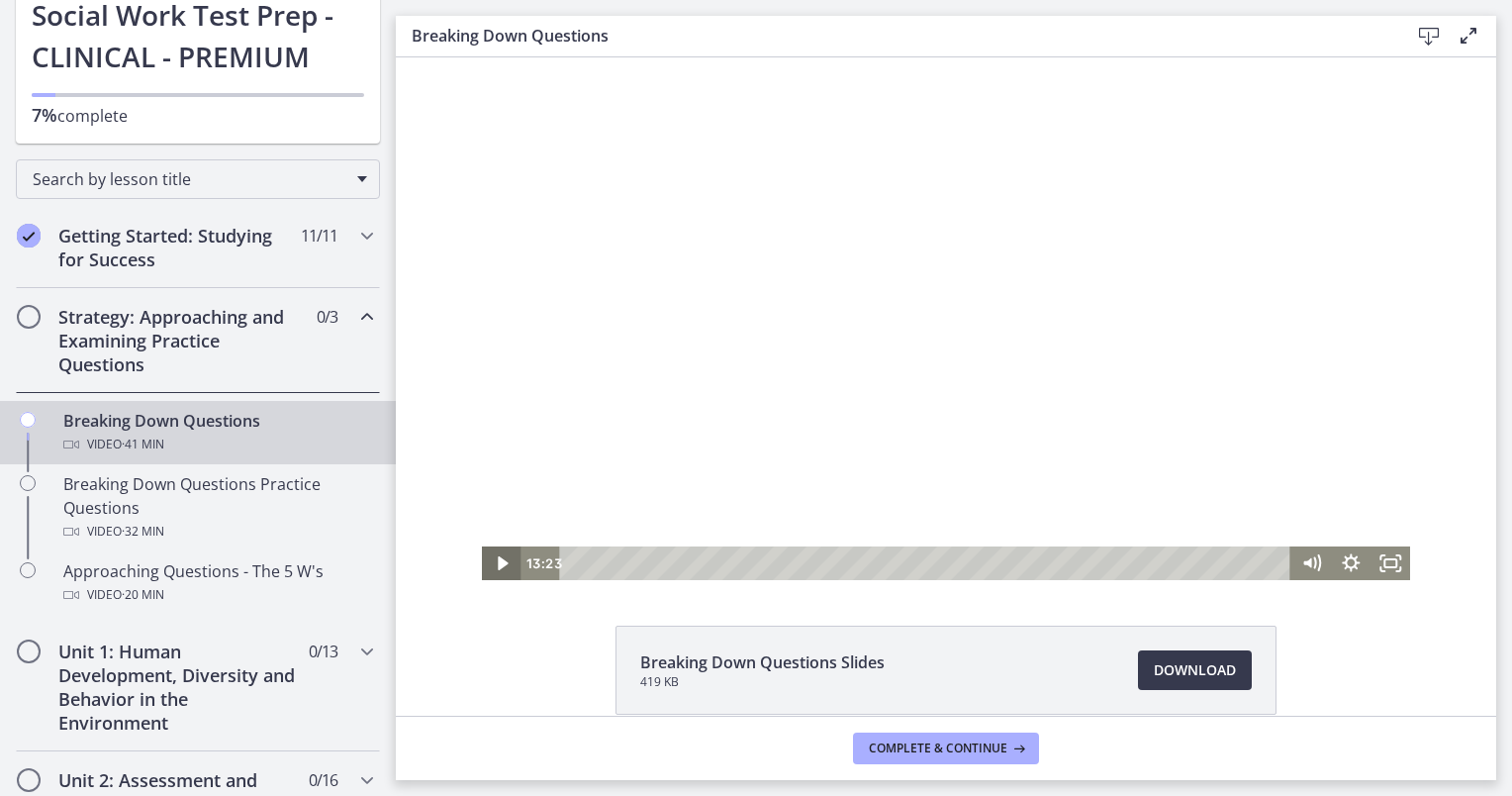 click at bounding box center (502, 563) 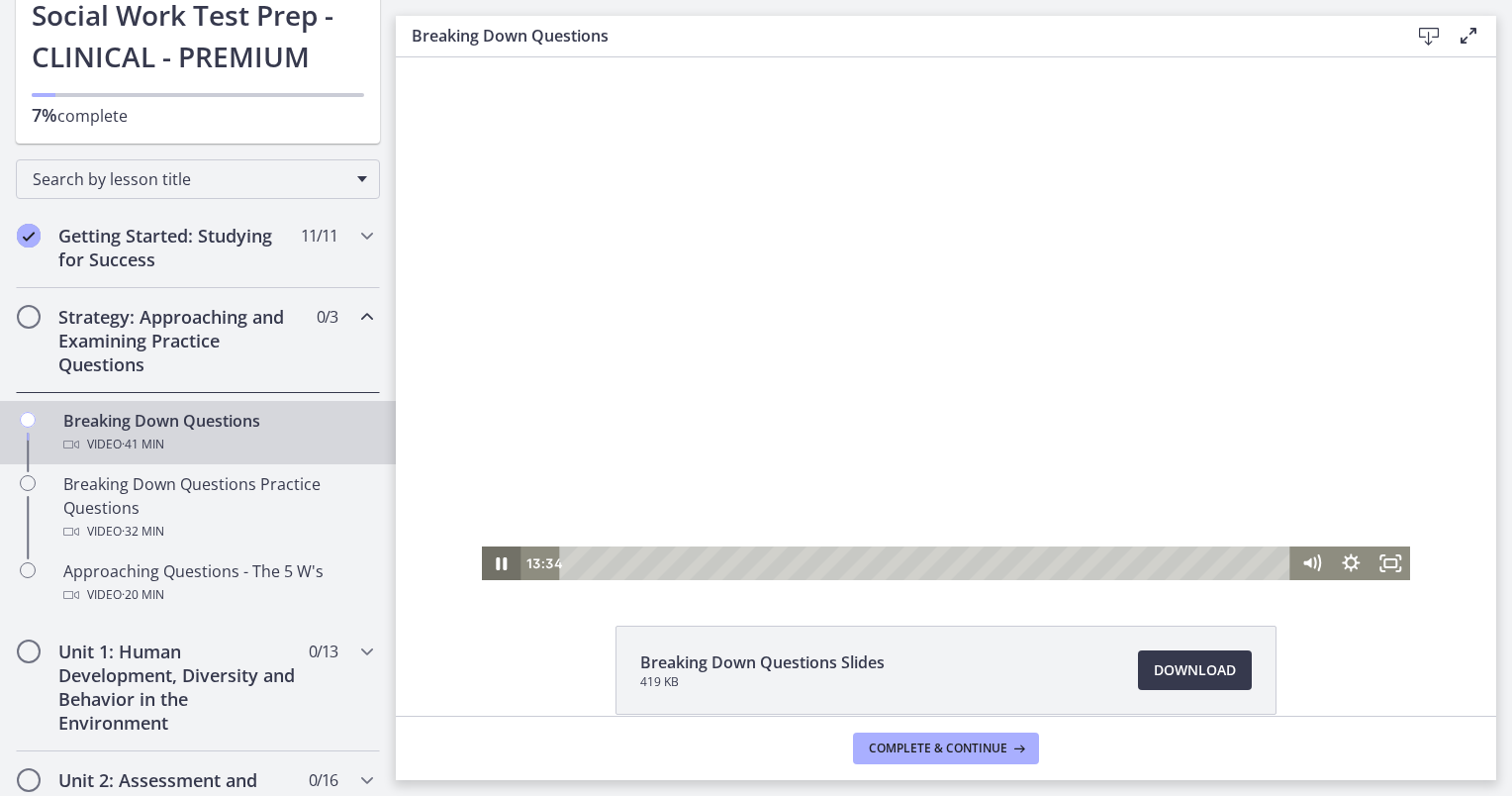 click at bounding box center [502, 563] 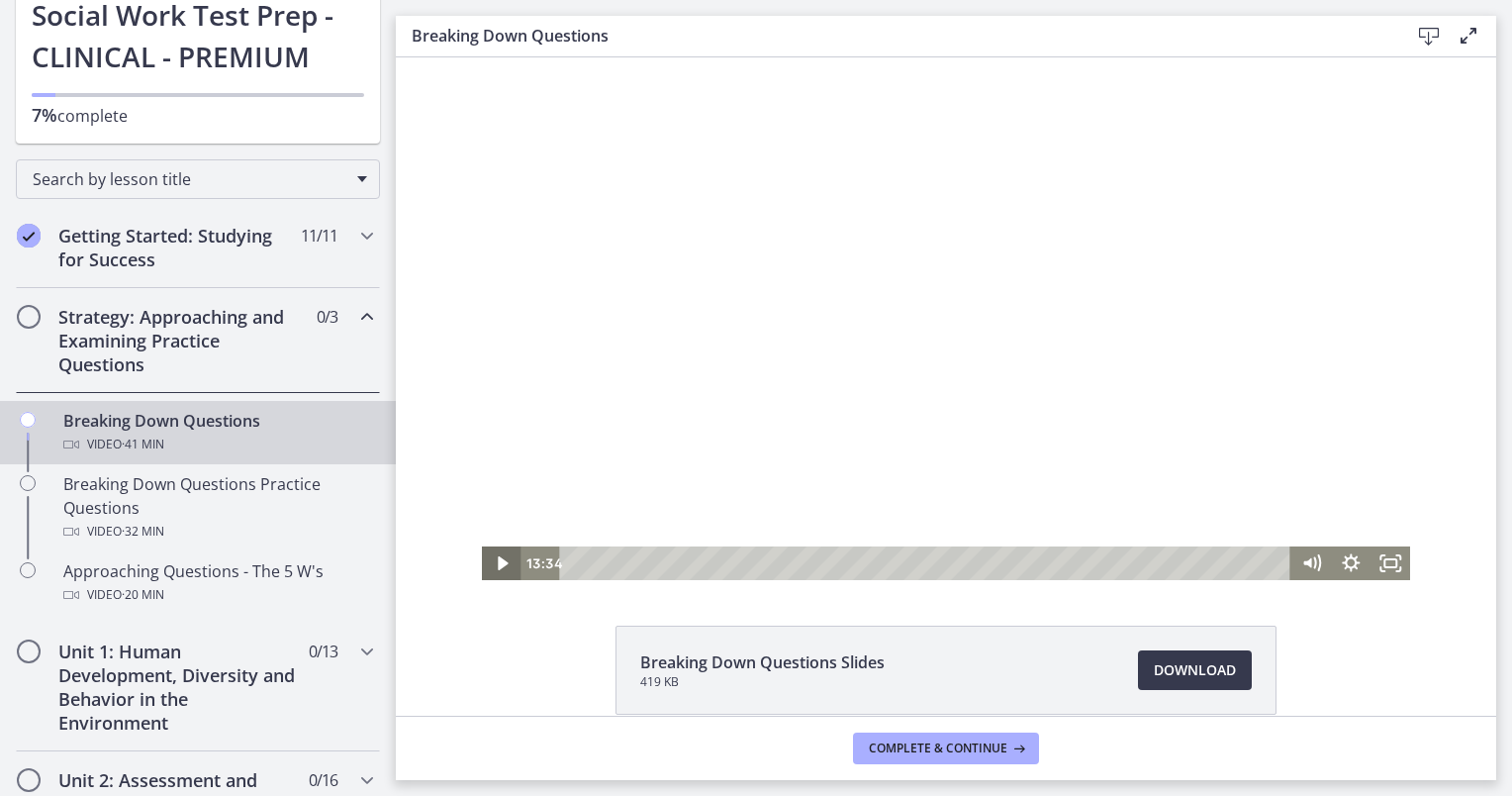 click at bounding box center (502, 563) 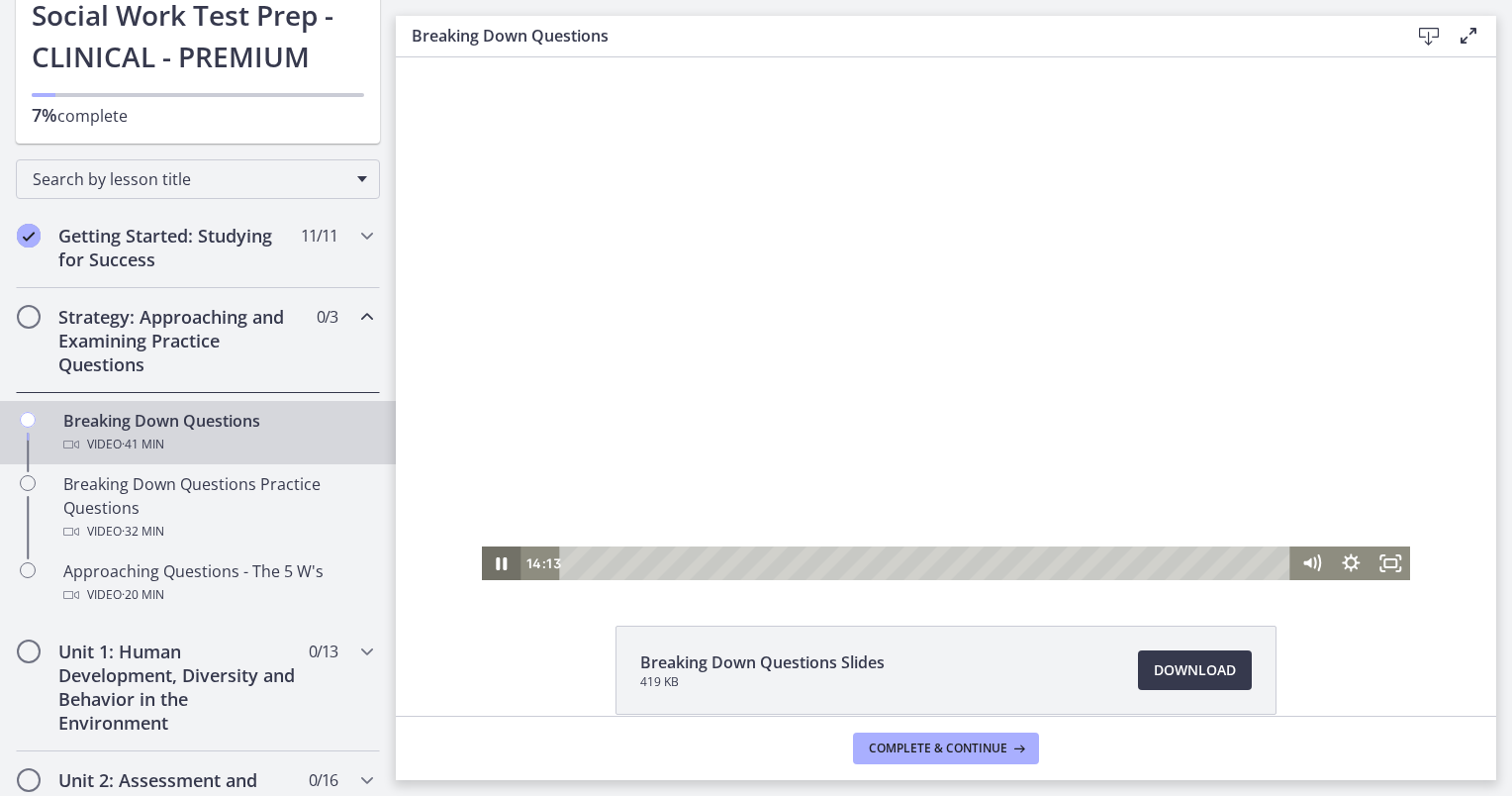 click at bounding box center (502, 563) 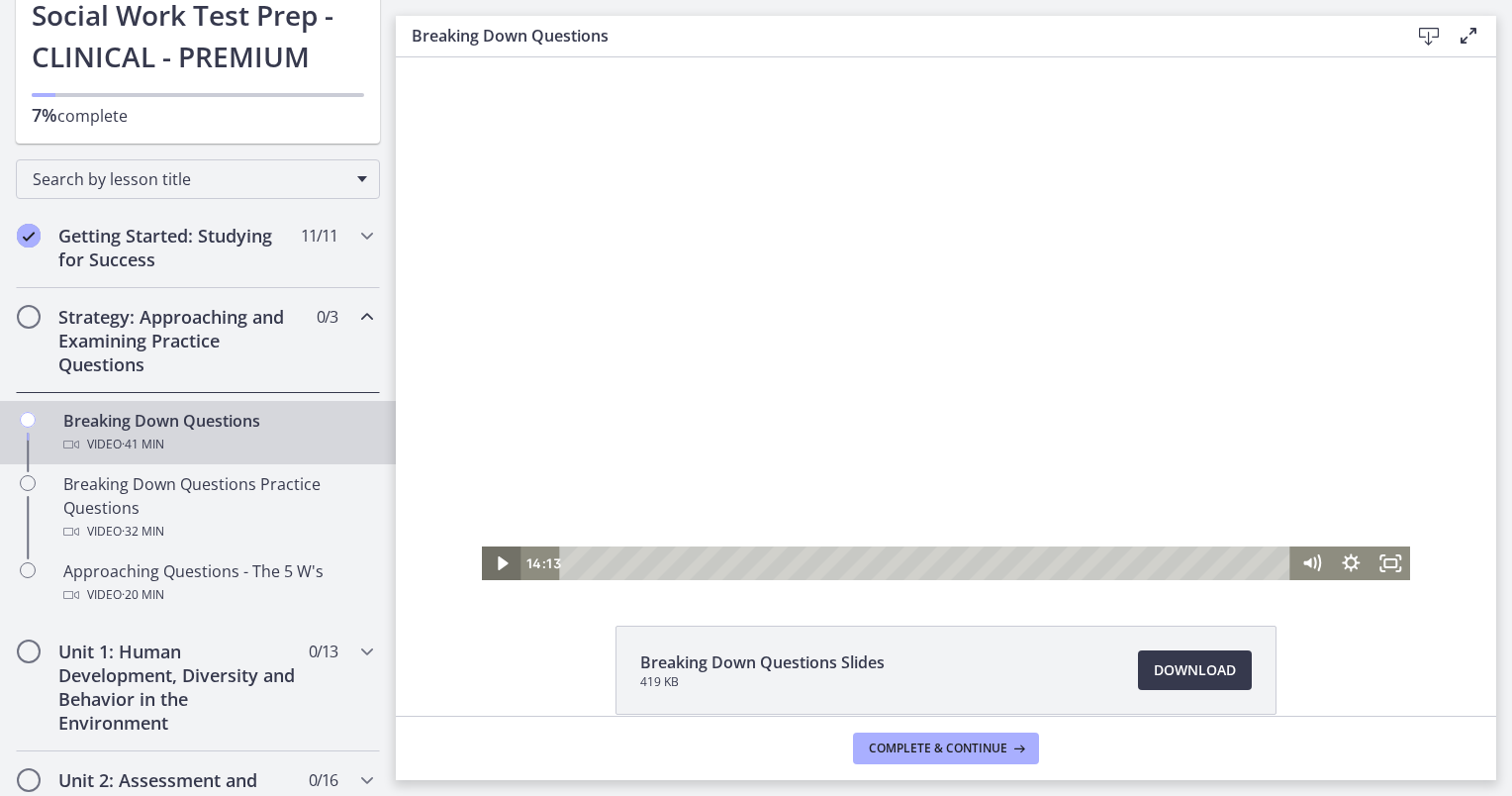 click at bounding box center (502, 563) 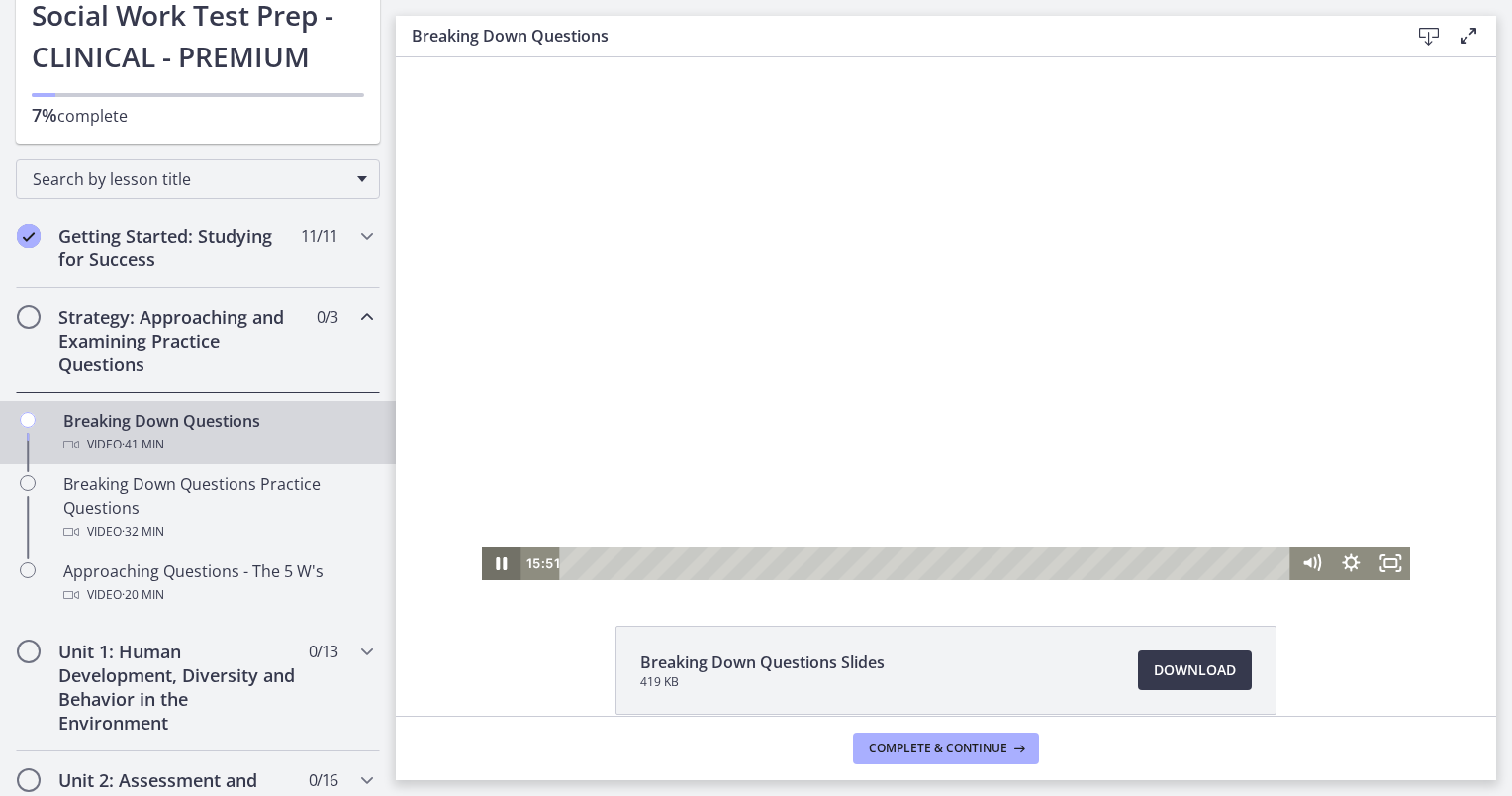 click at bounding box center (502, 563) 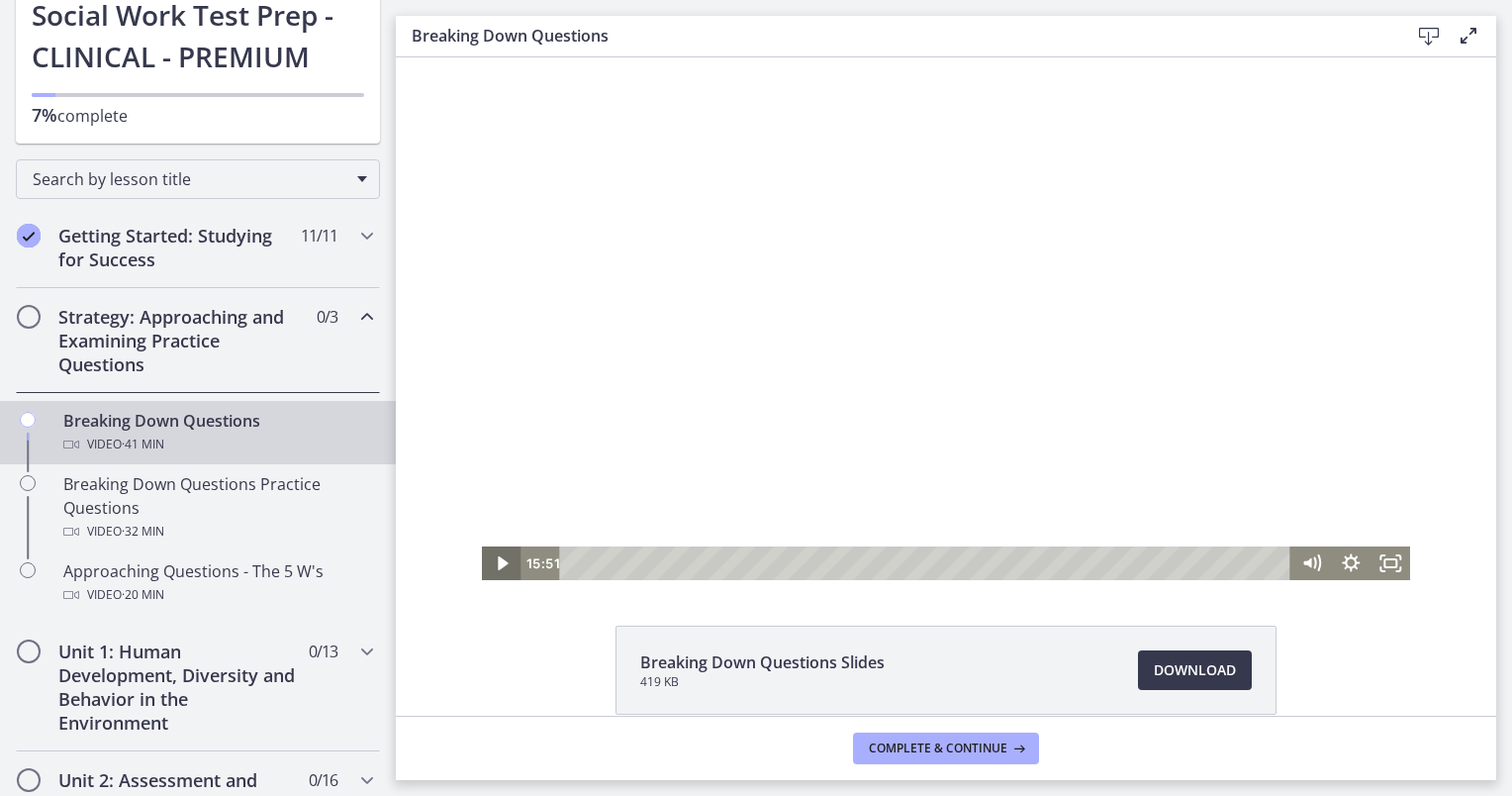 click at bounding box center [502, 563] 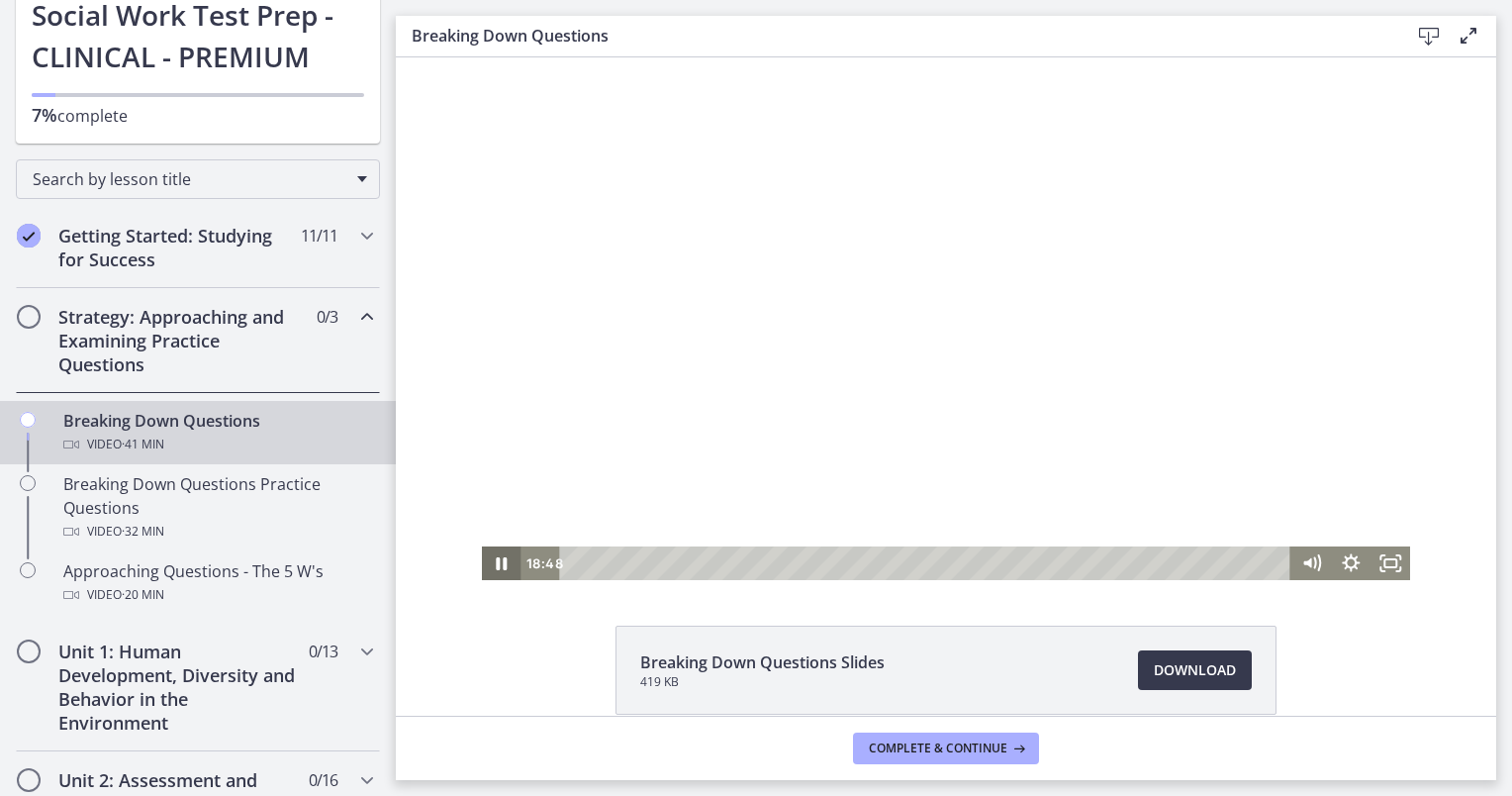 click at bounding box center (502, 563) 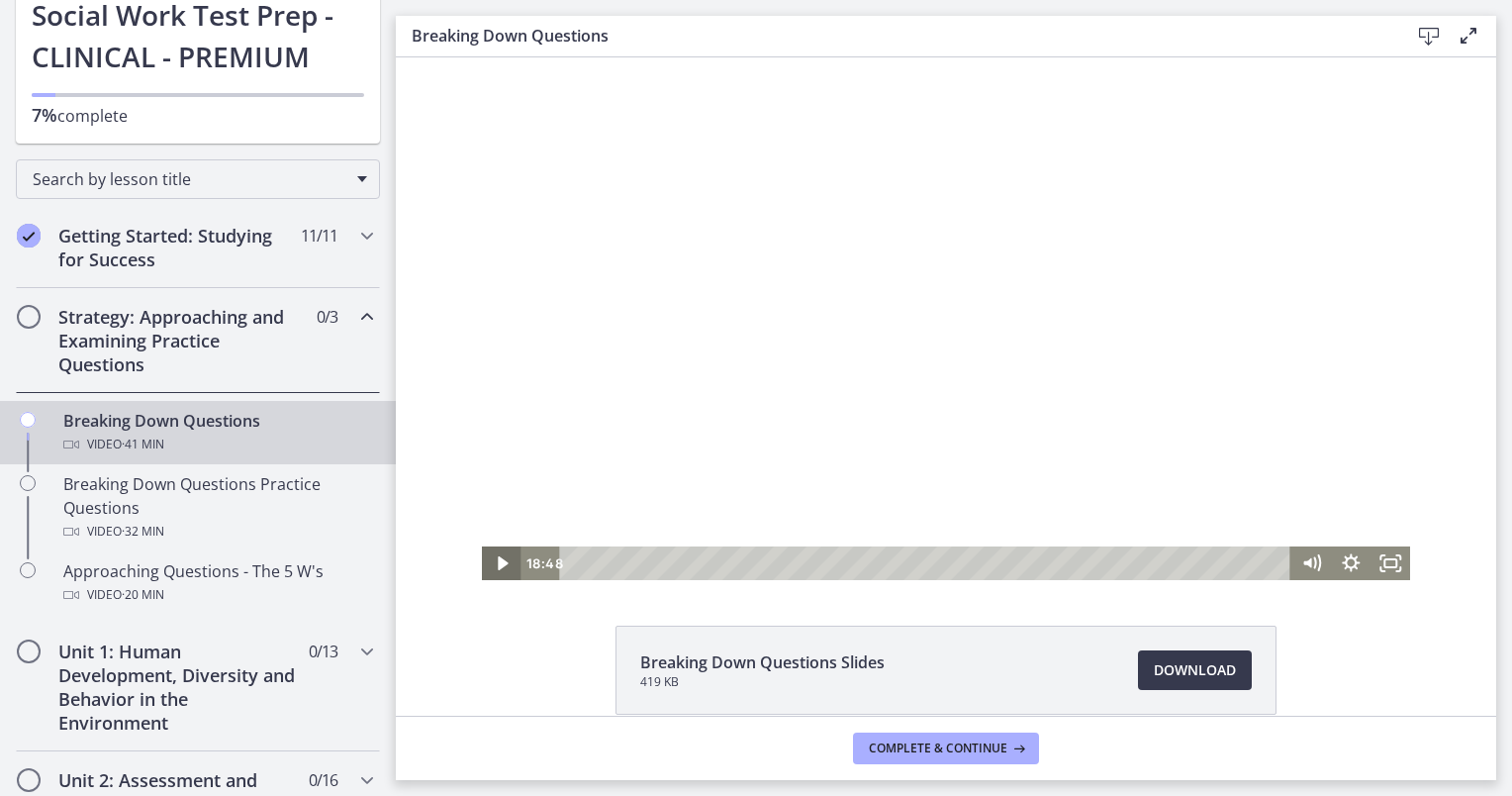click at bounding box center (502, 563) 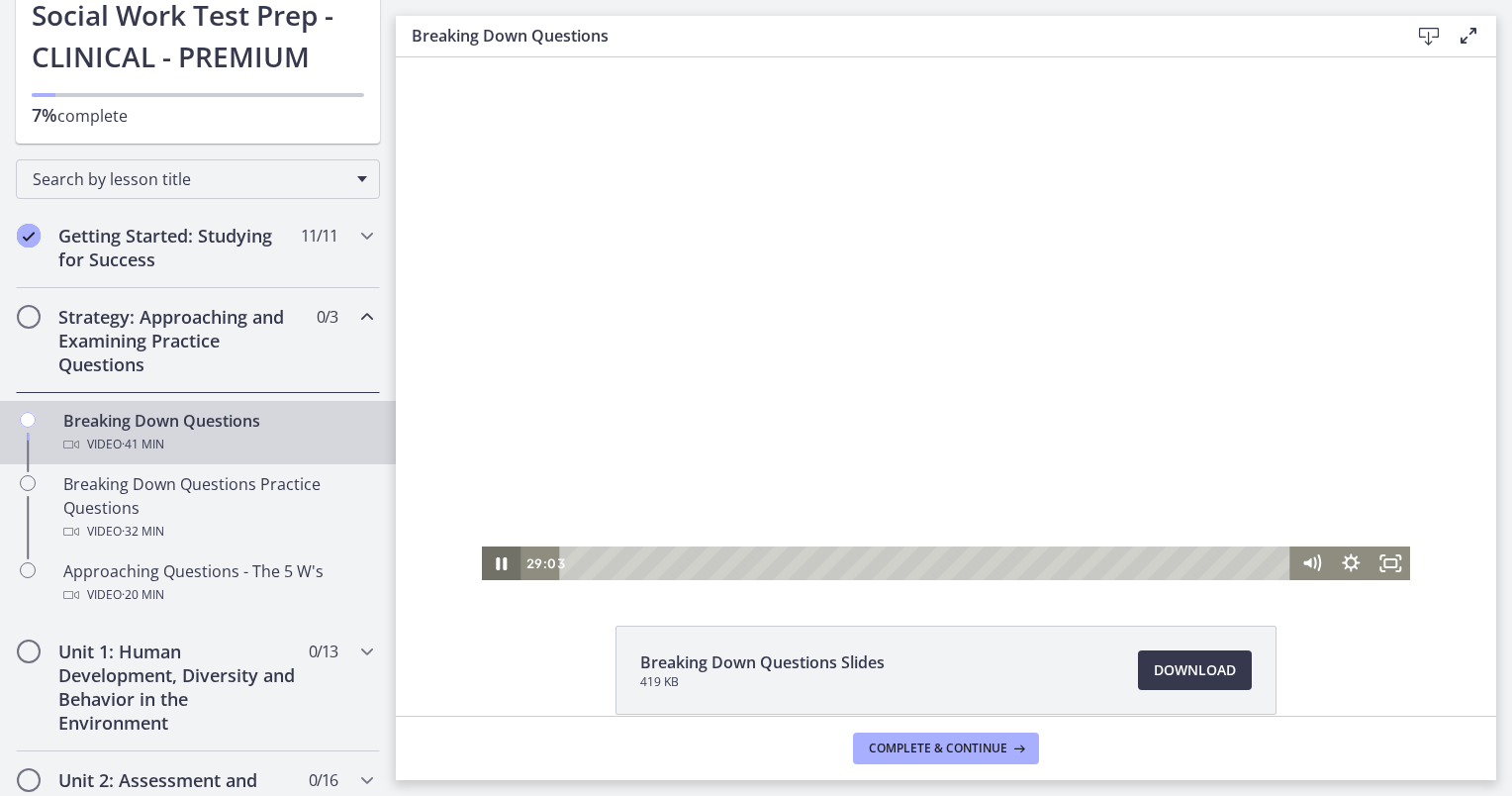 click at bounding box center (502, 563) 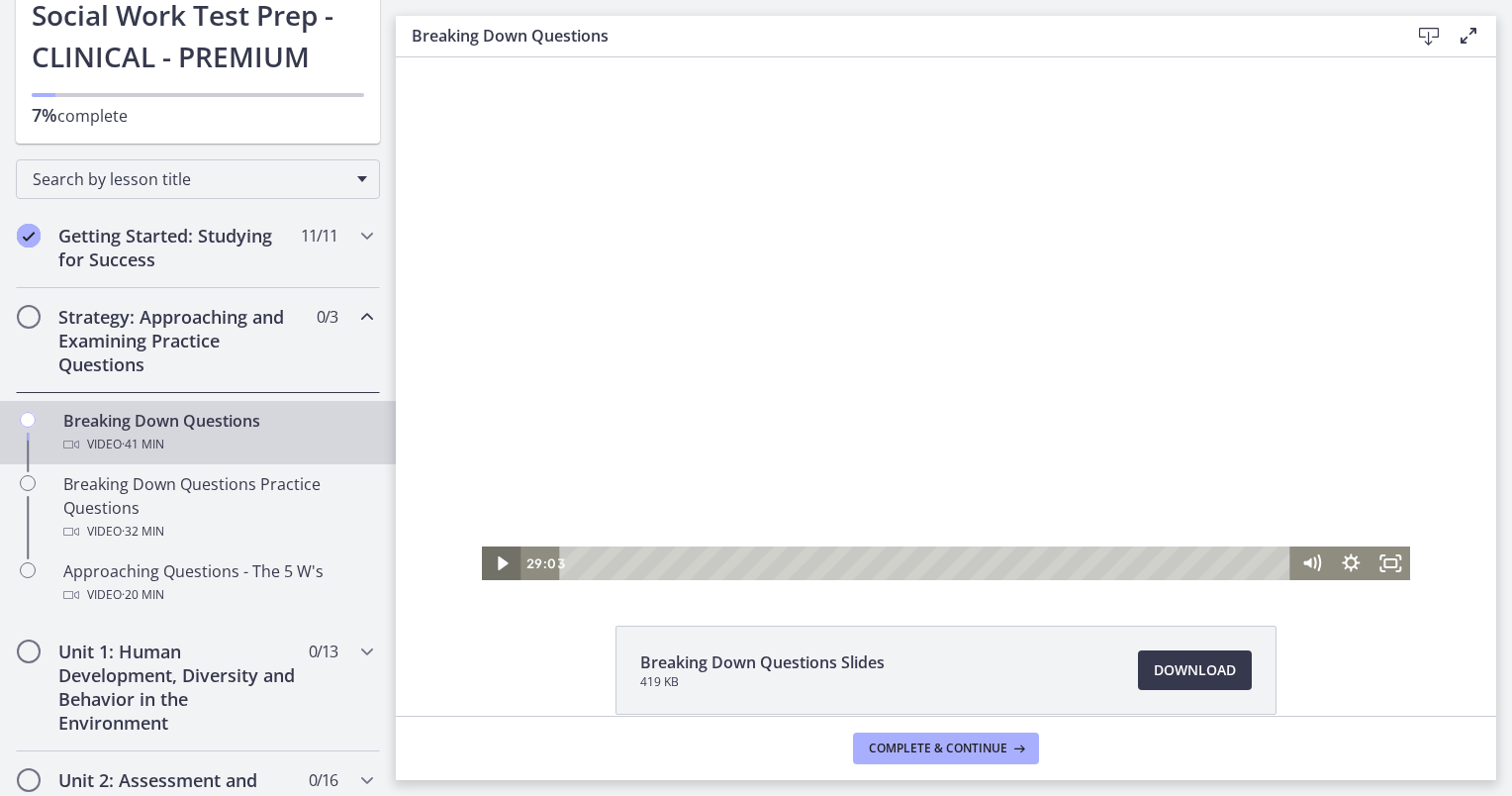 click at bounding box center [502, 563] 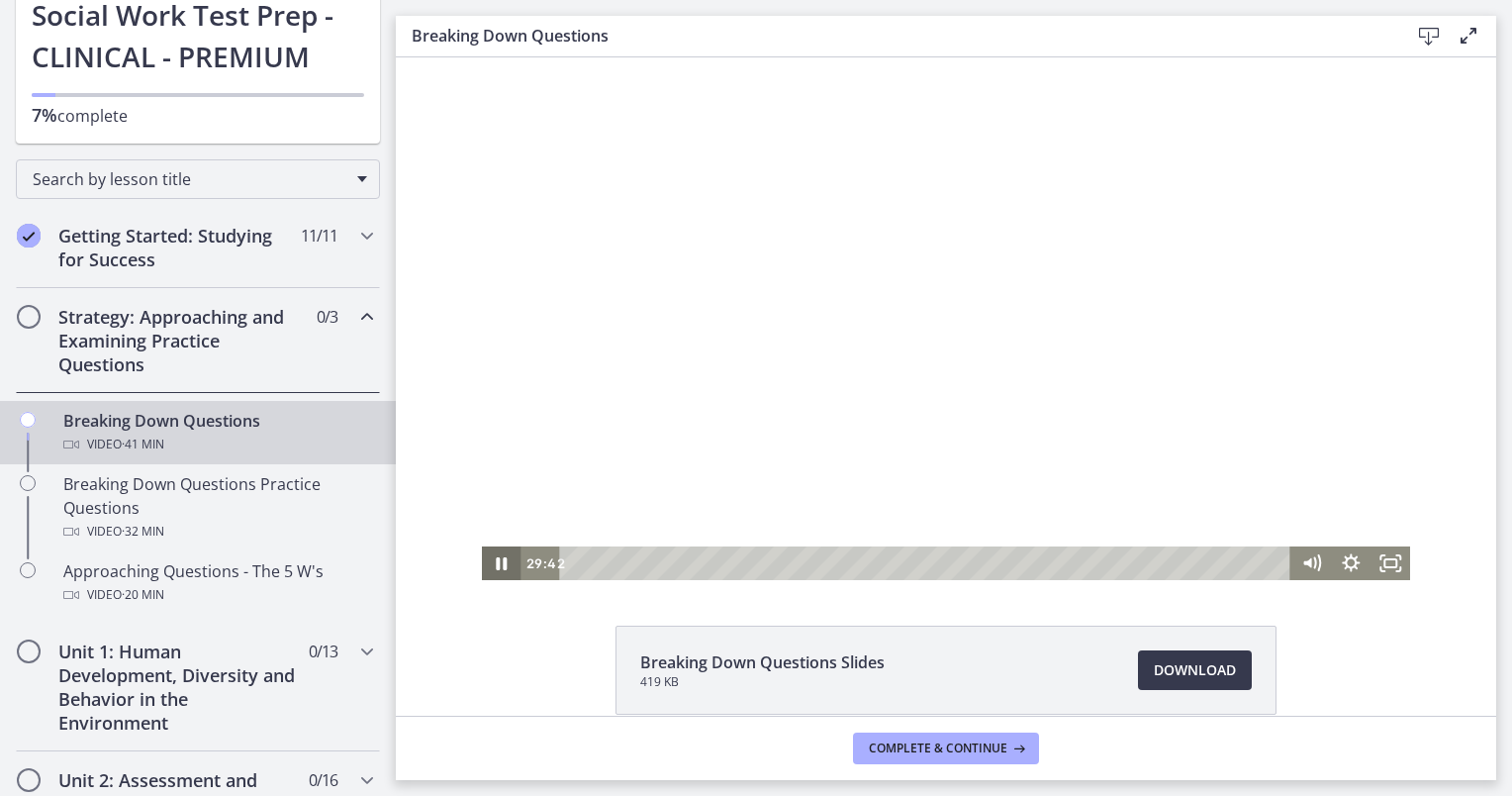 click at bounding box center [502, 563] 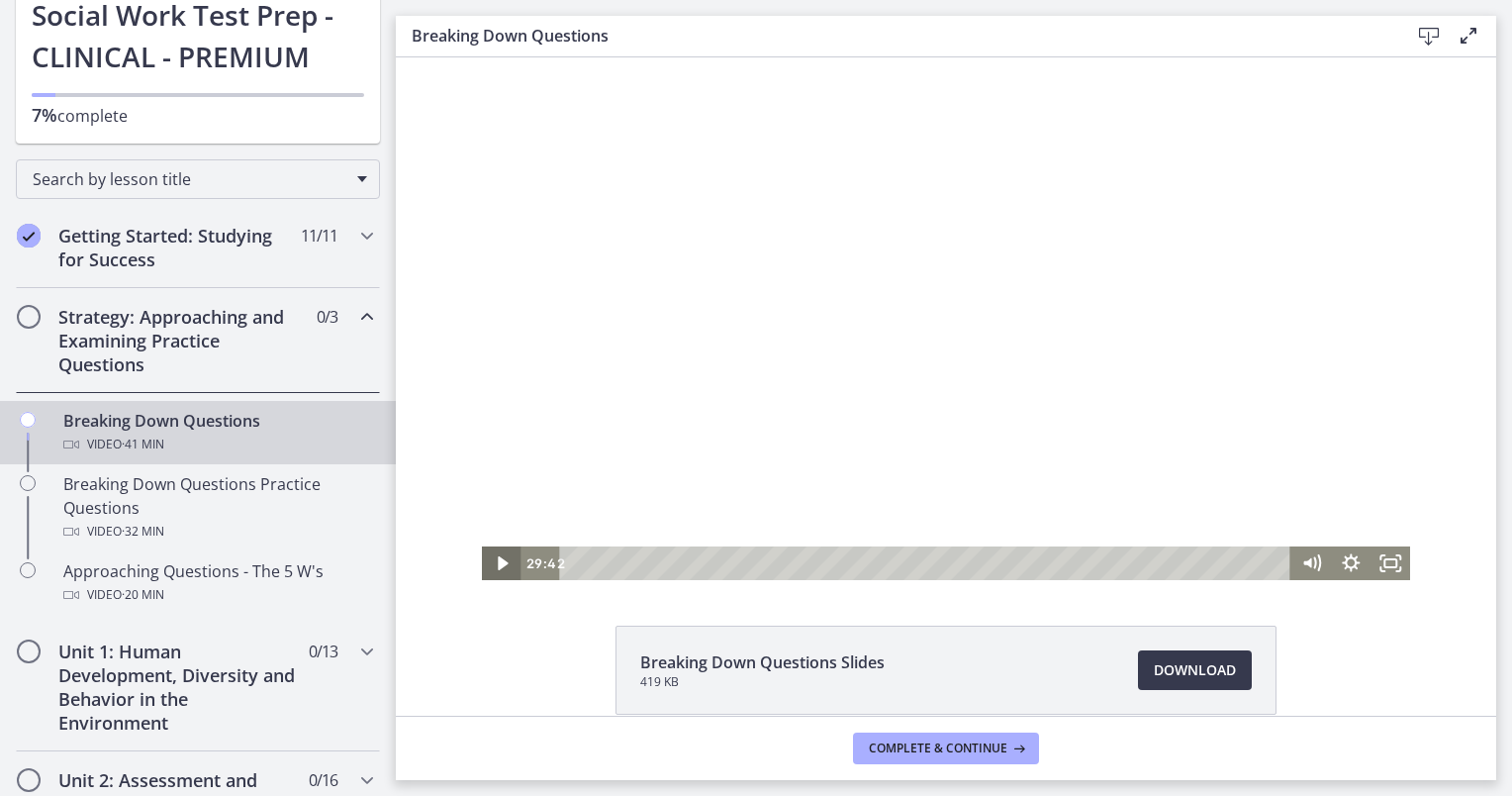 click at bounding box center (502, 563) 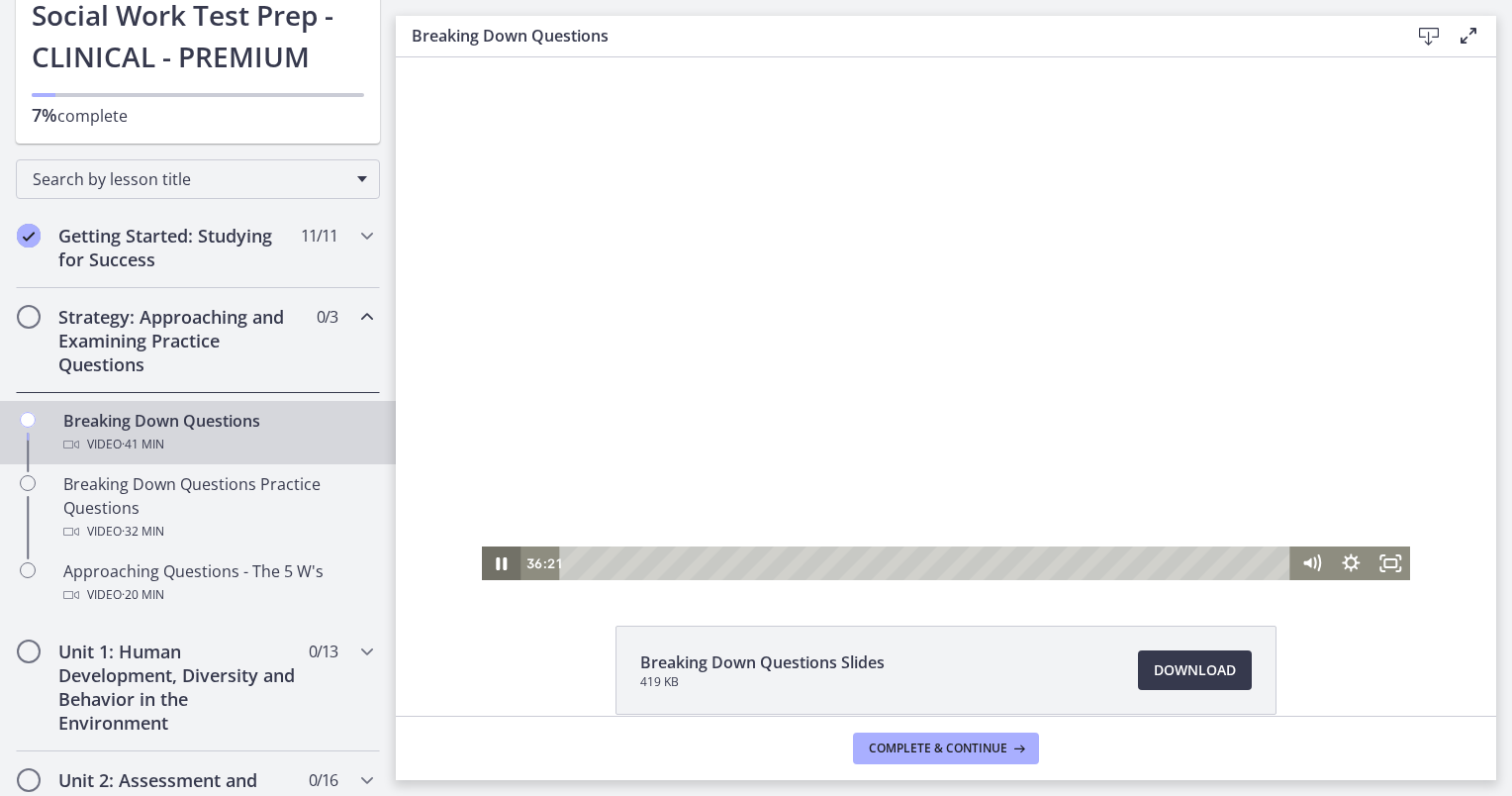 click at bounding box center [502, 563] 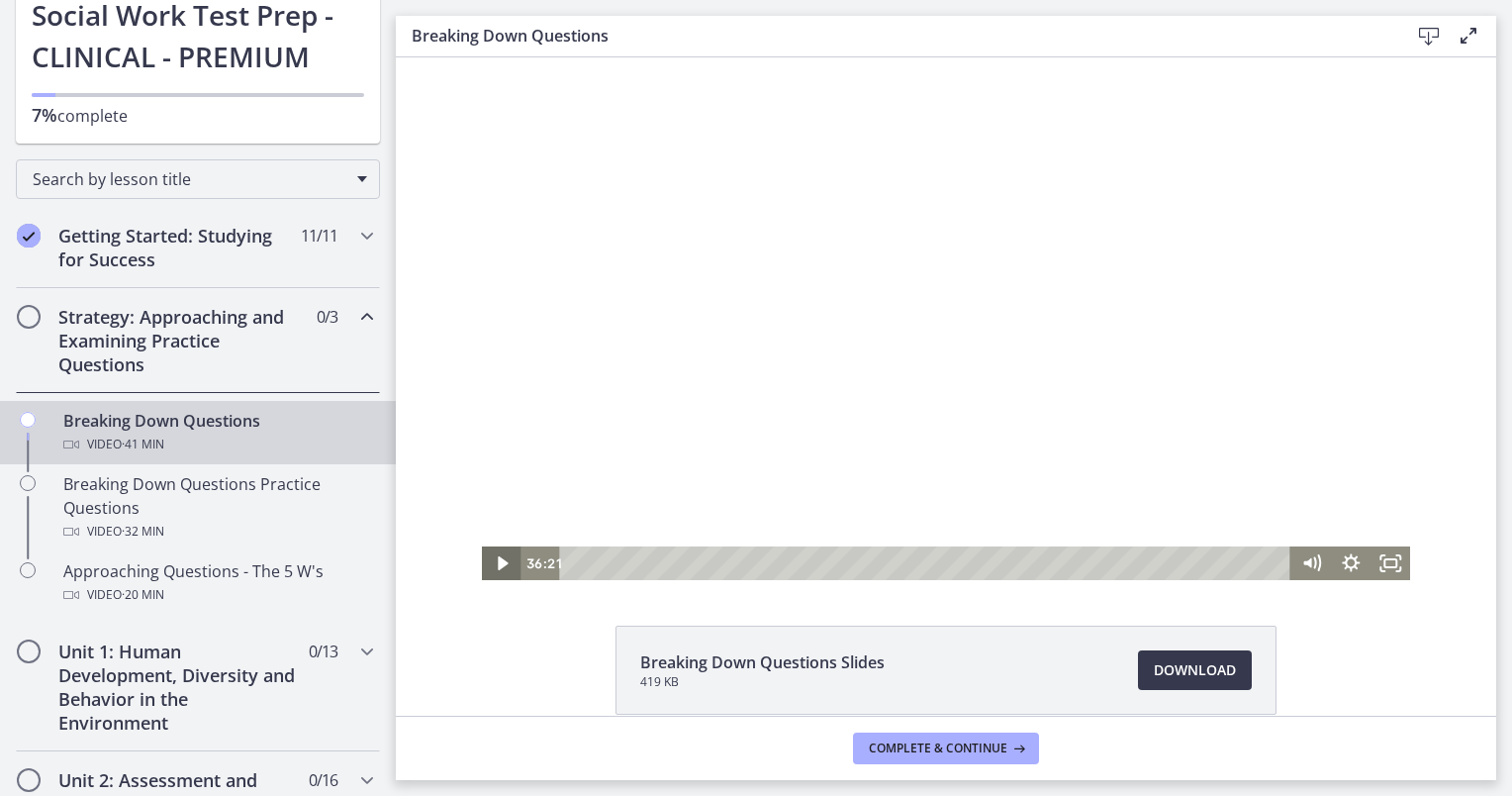 click at bounding box center [502, 563] 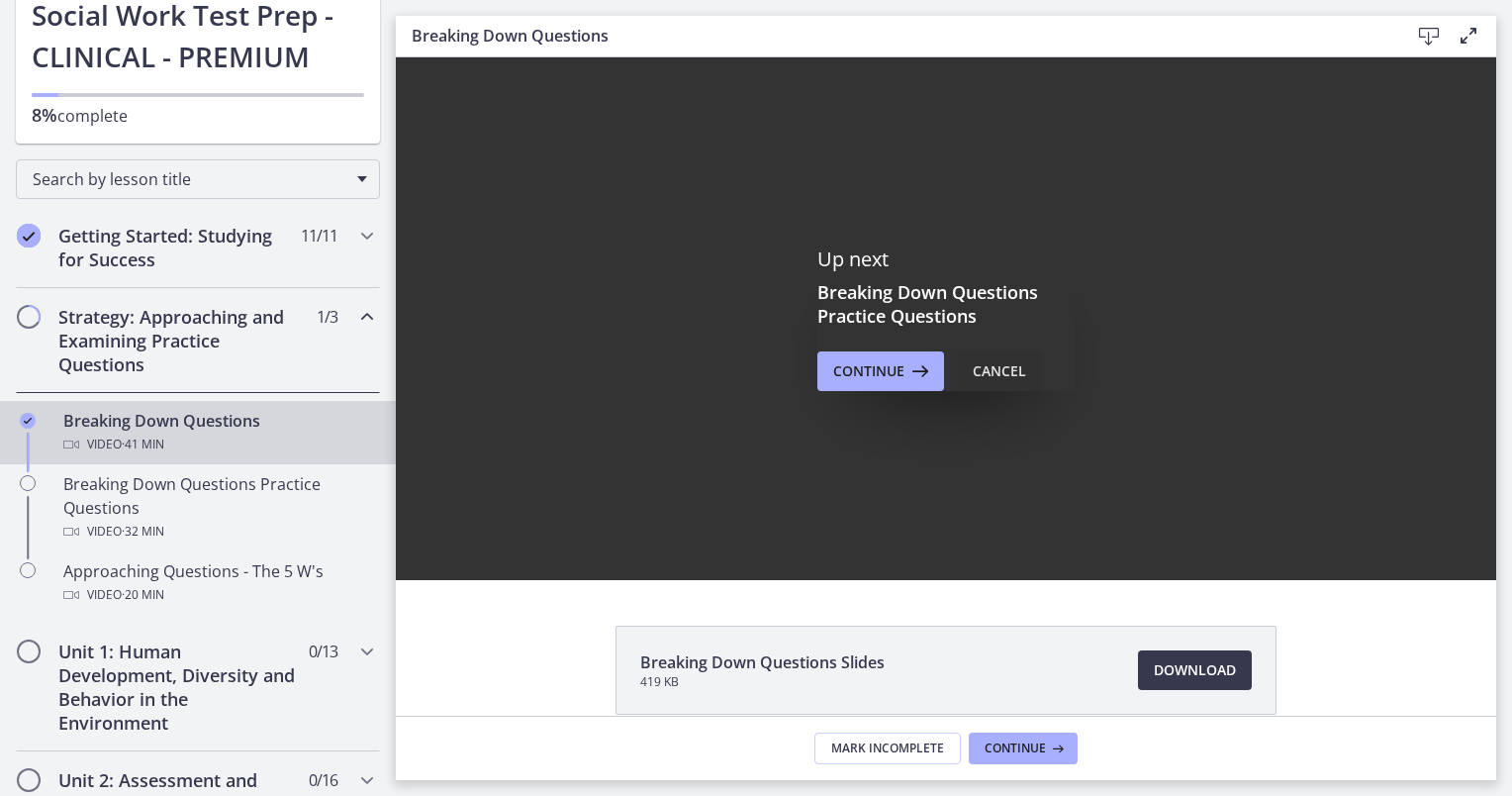 click on "Cancel" at bounding box center [999, 371] 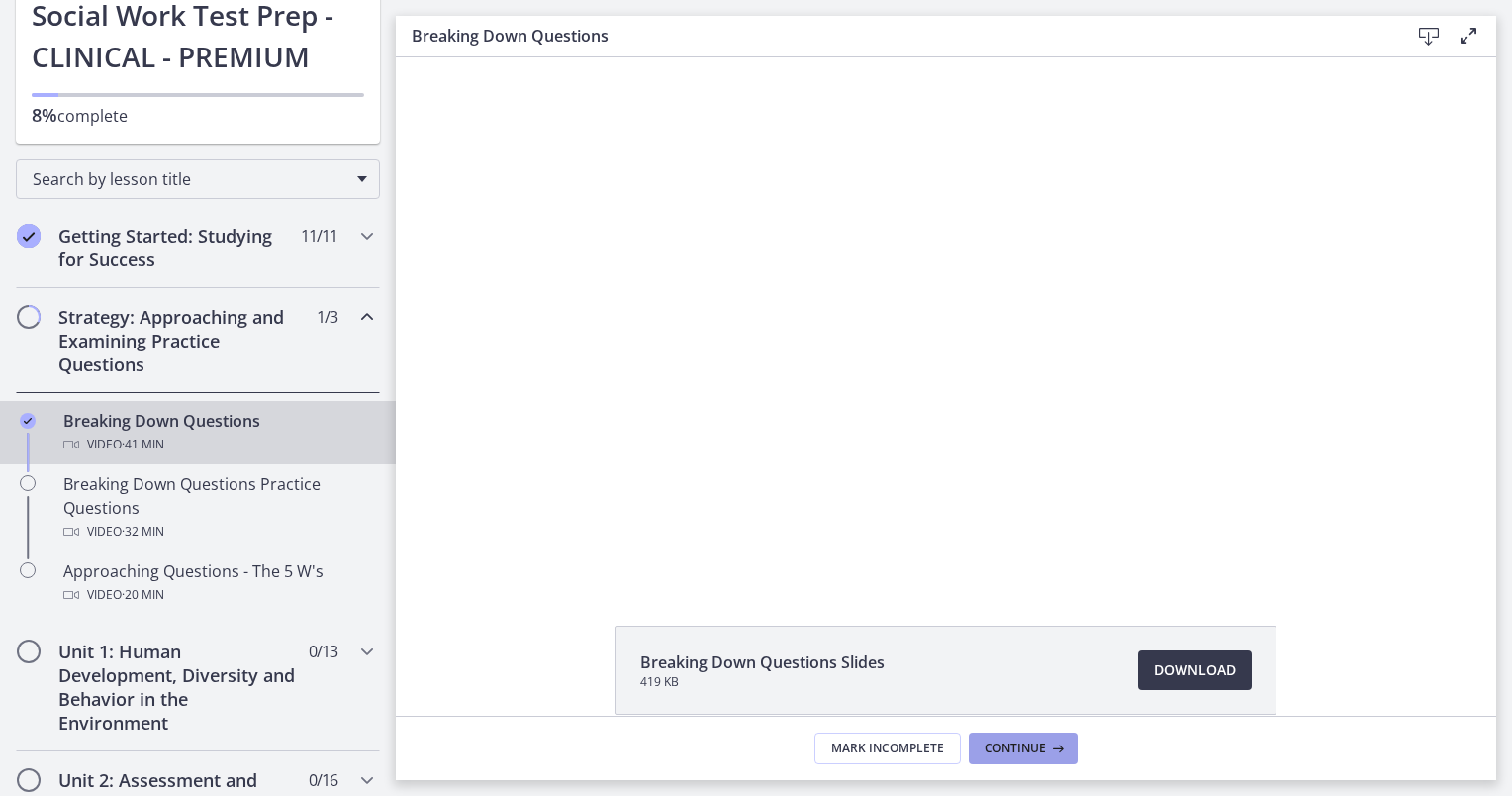 click on "Continue" at bounding box center (1015, 748) 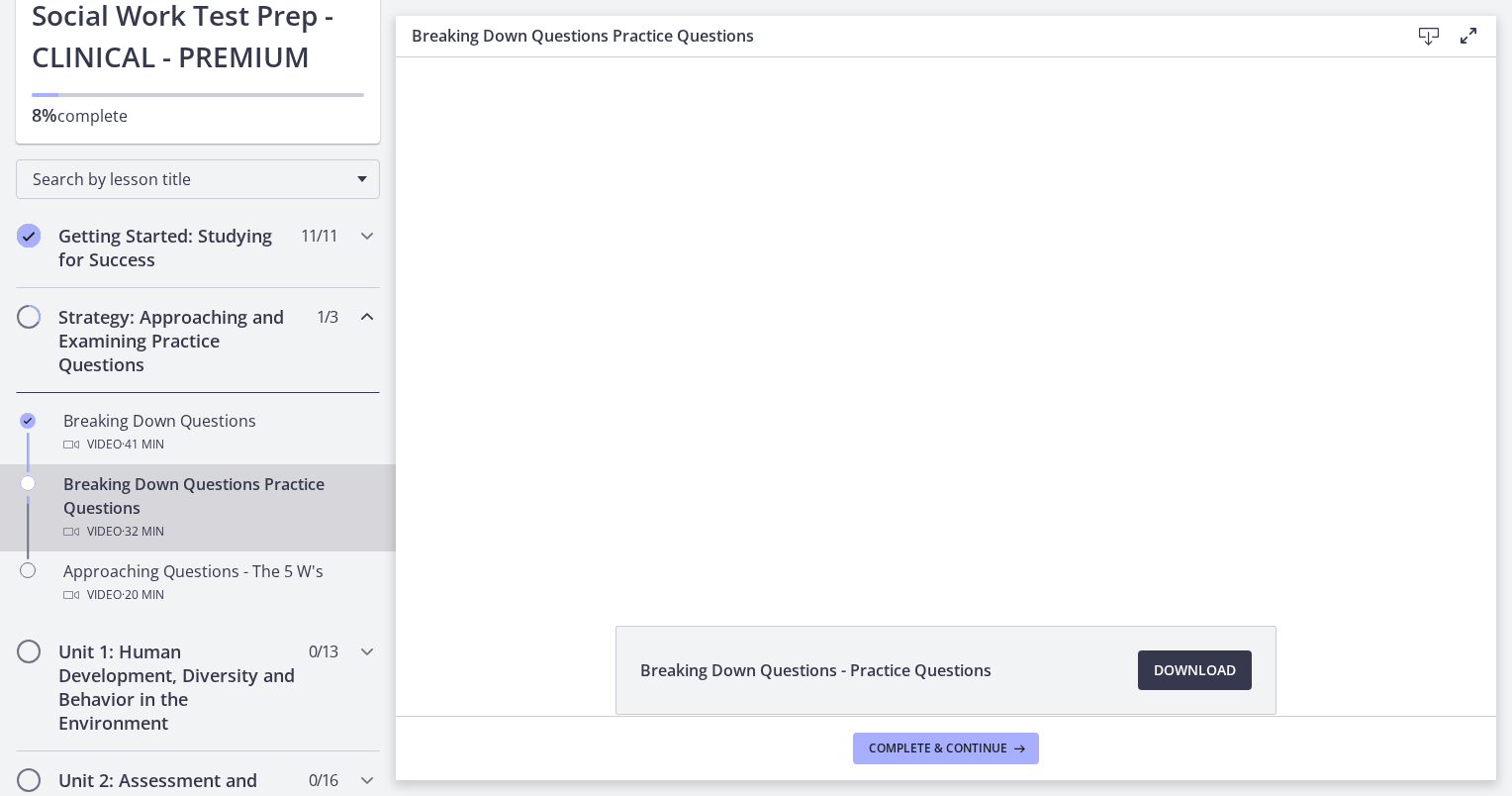 scroll, scrollTop: 0, scrollLeft: 0, axis: both 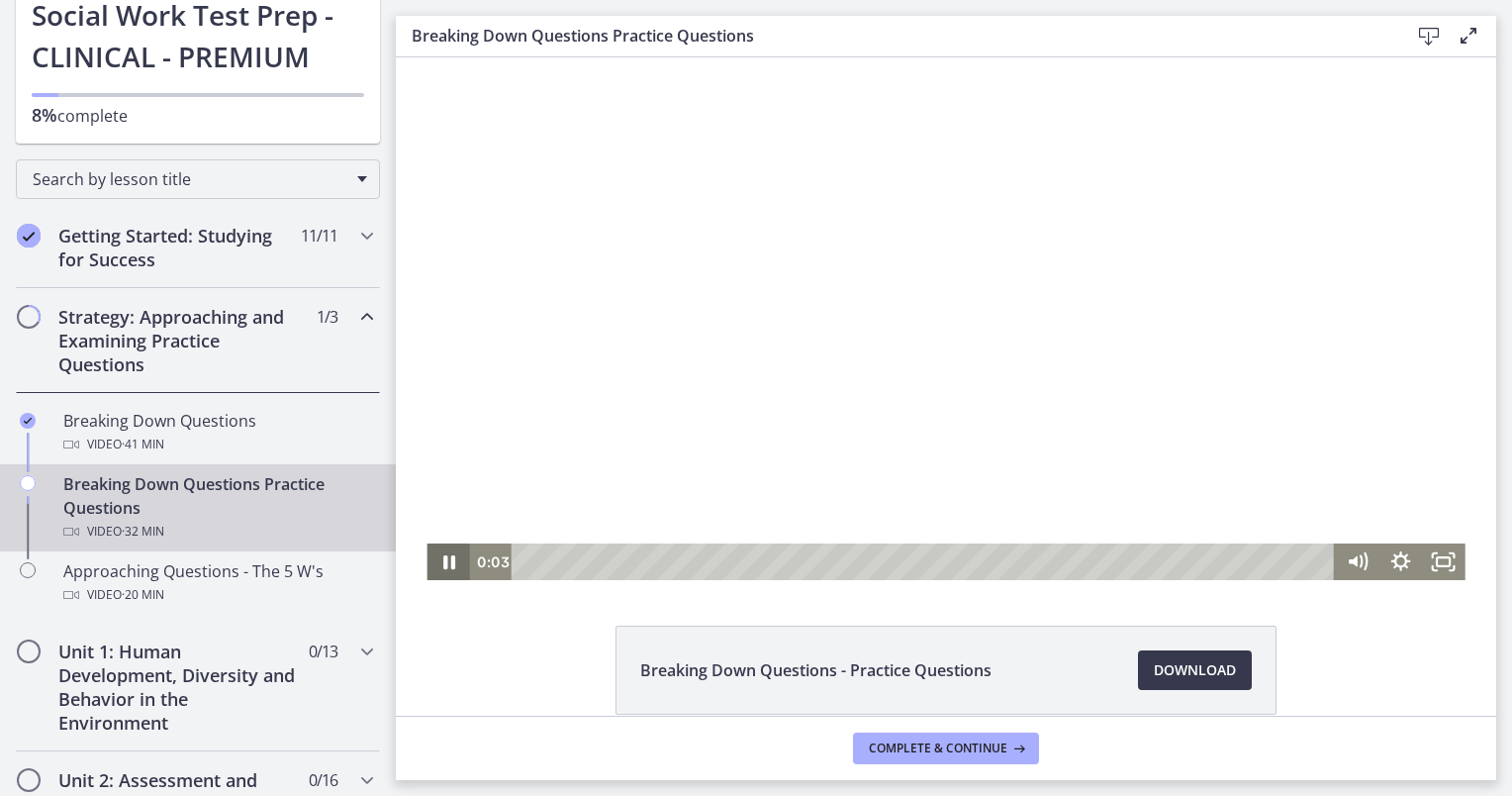 click 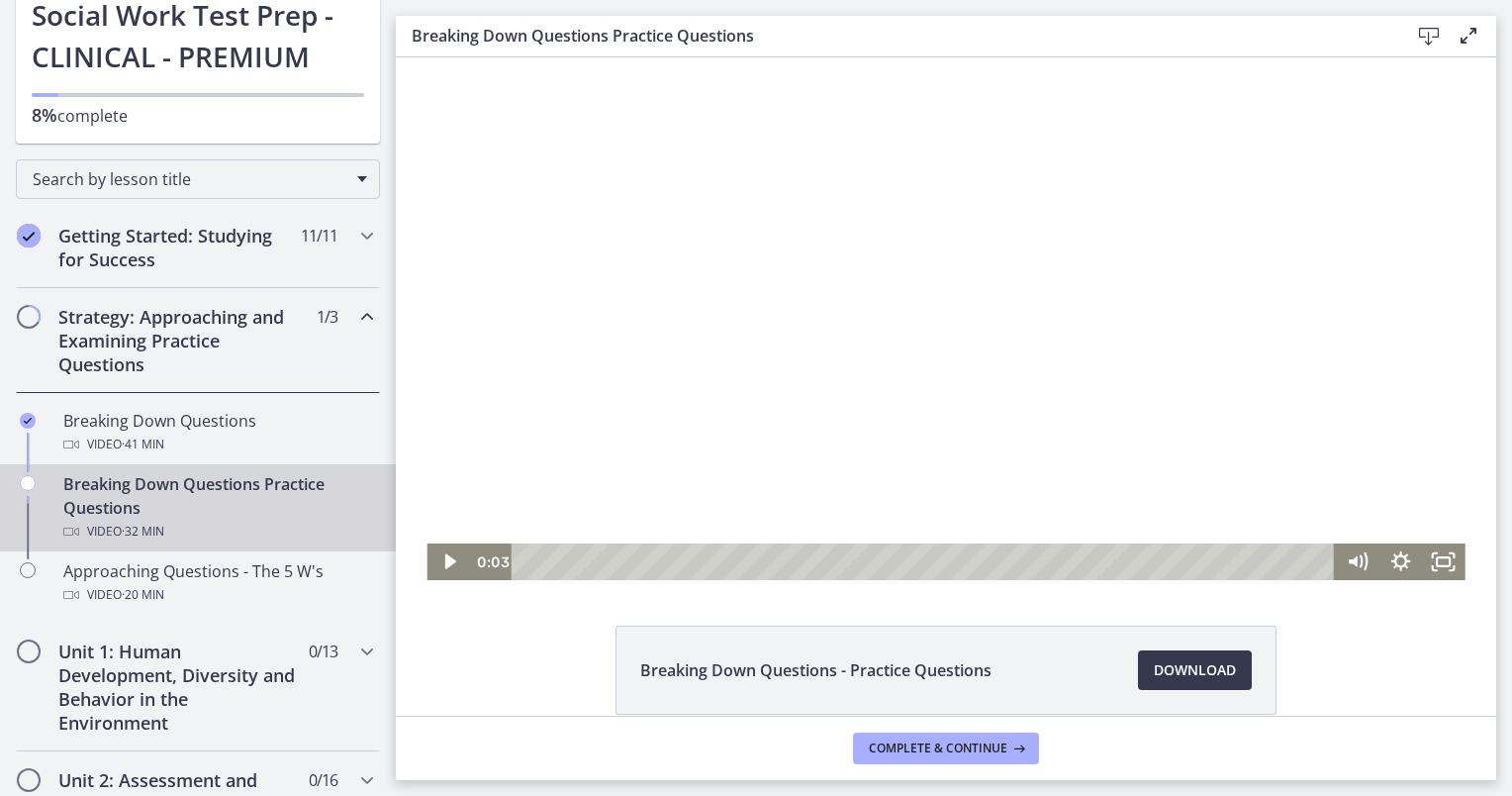 click on "Breaking Down Questions Practice Questions" at bounding box center [895, 36] 